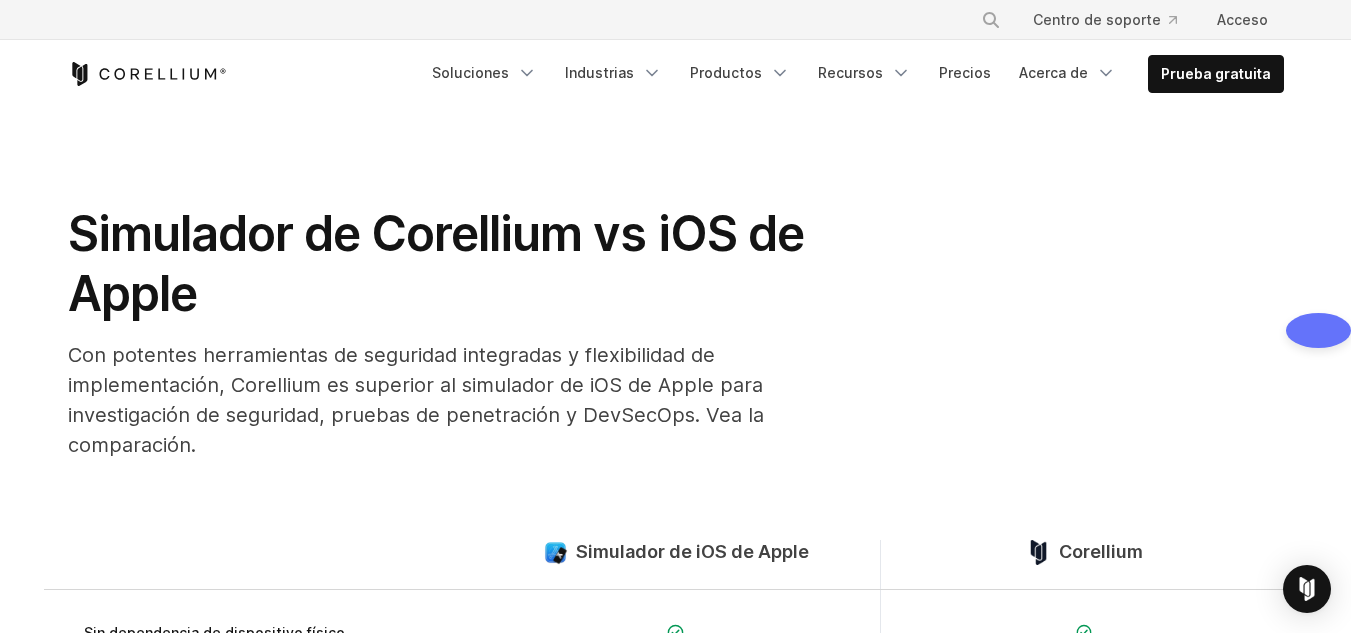 scroll, scrollTop: 2600, scrollLeft: 0, axis: vertical 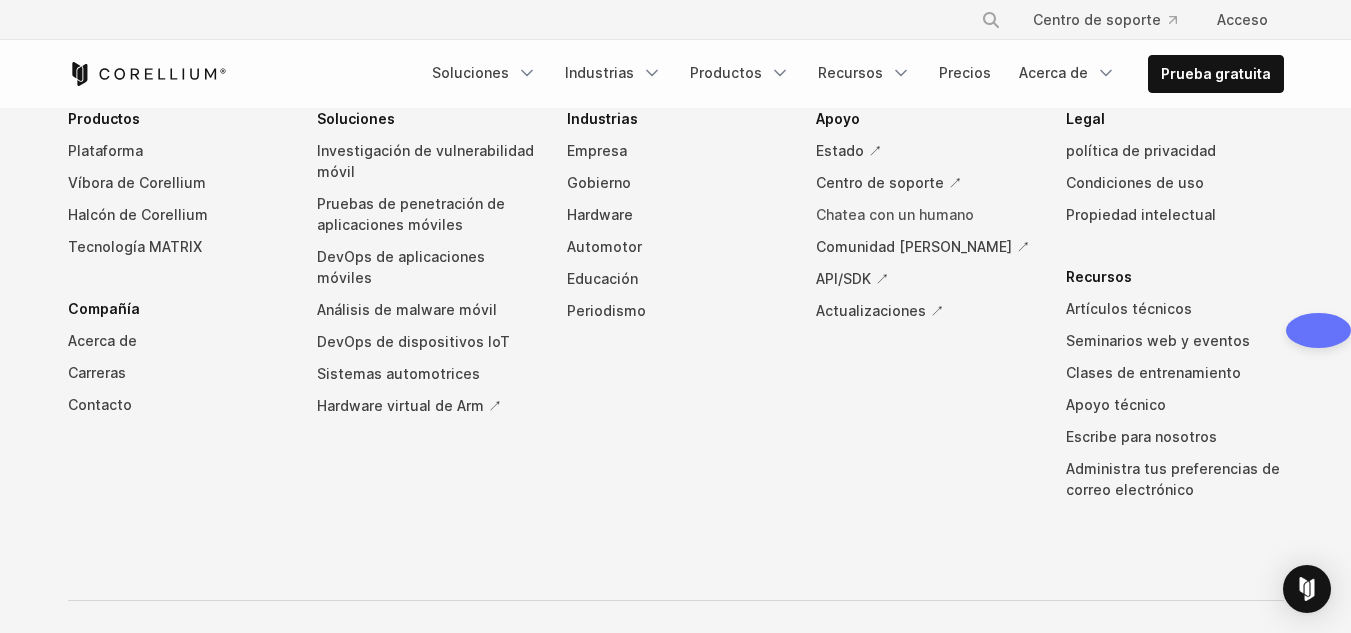 click on "Chatea con un humano" at bounding box center (895, 214) 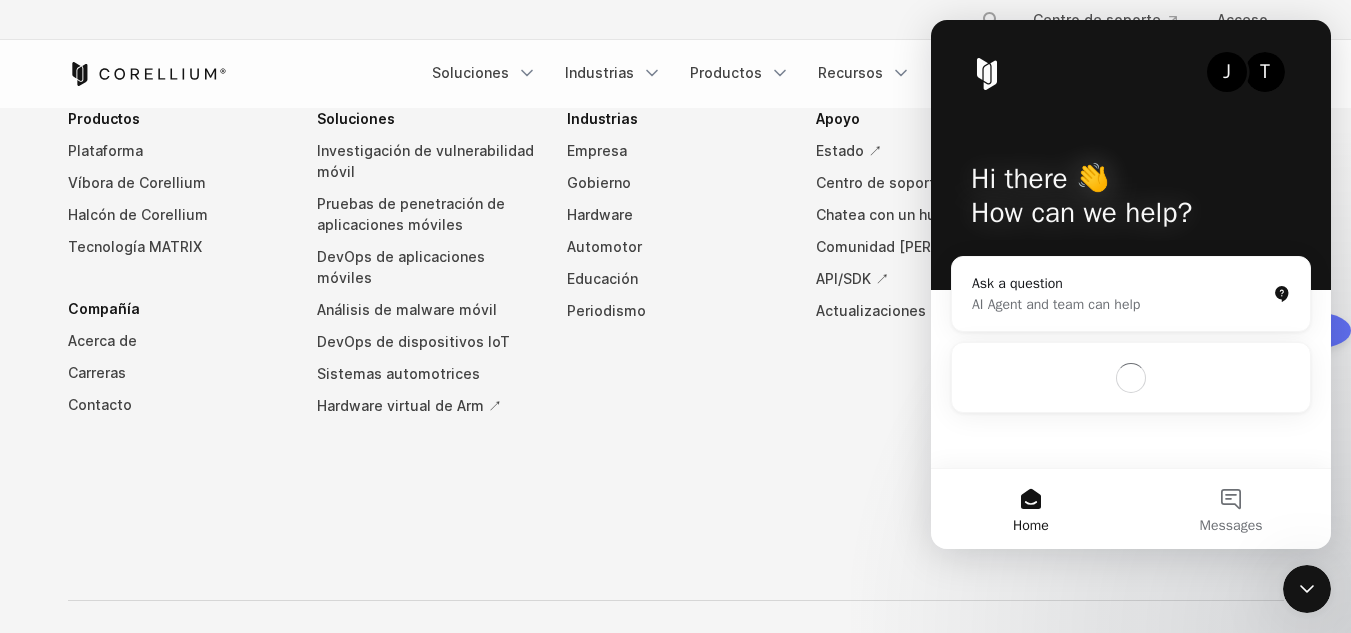 scroll, scrollTop: 0, scrollLeft: 0, axis: both 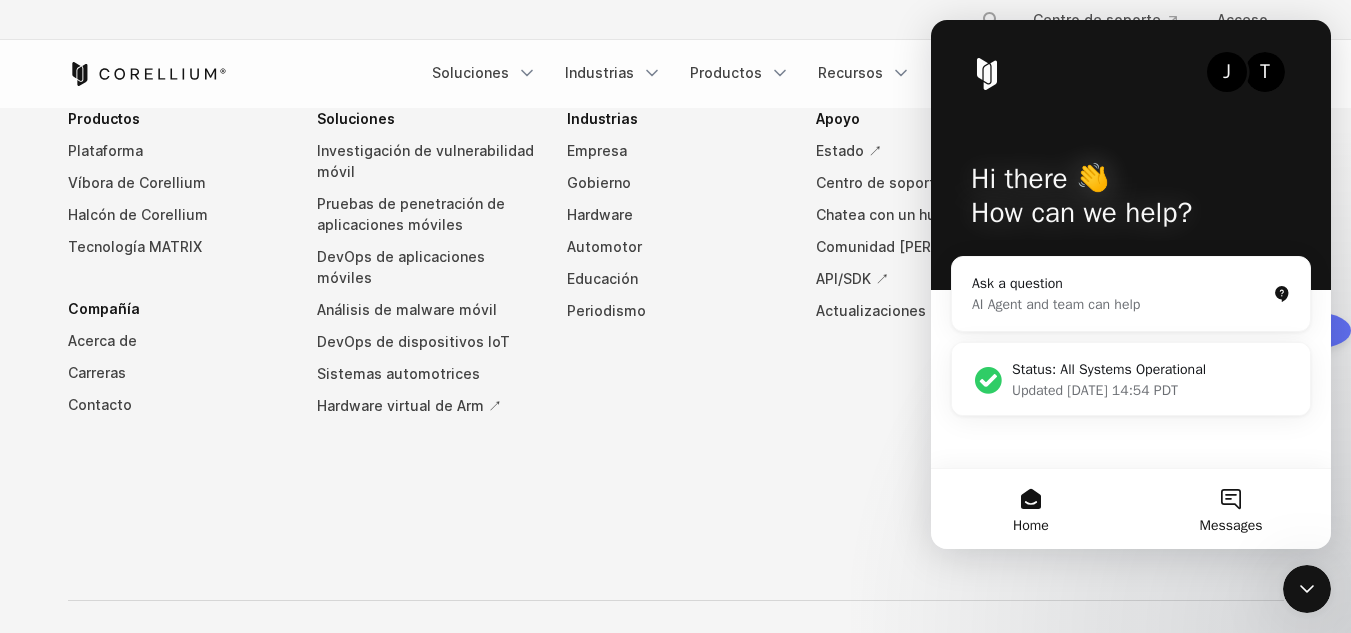 click on "Messages" at bounding box center [1231, 509] 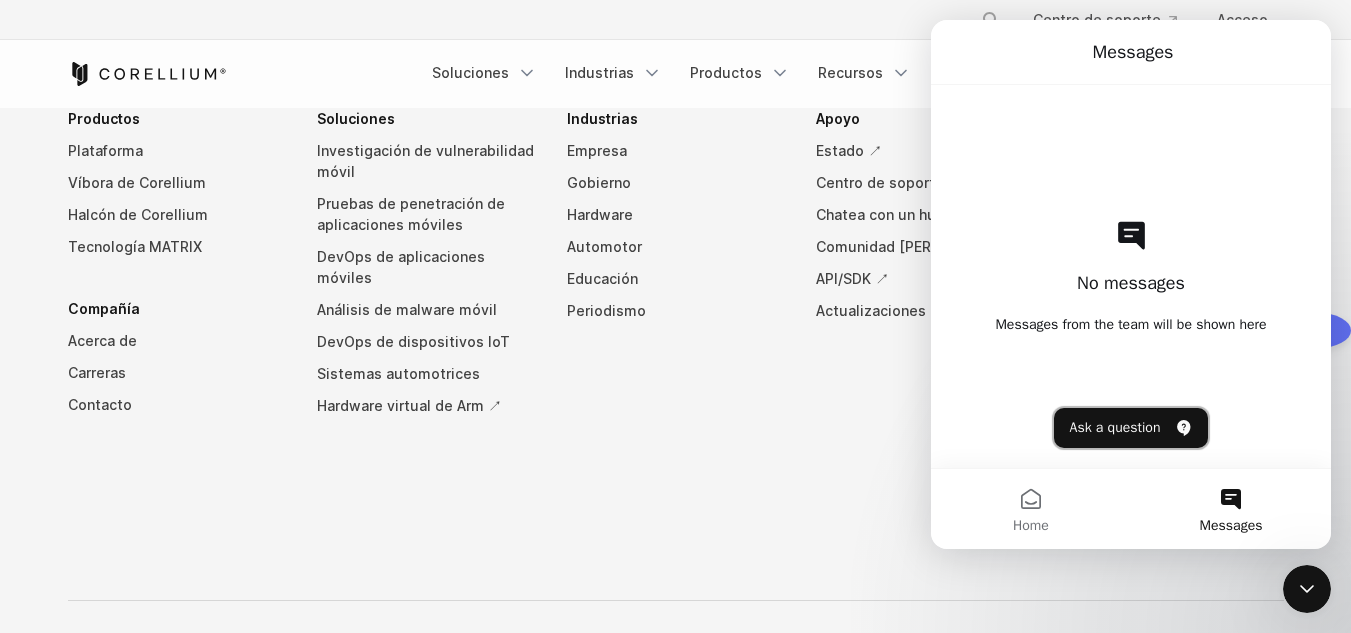 click on "Ask a question" at bounding box center [1131, 428] 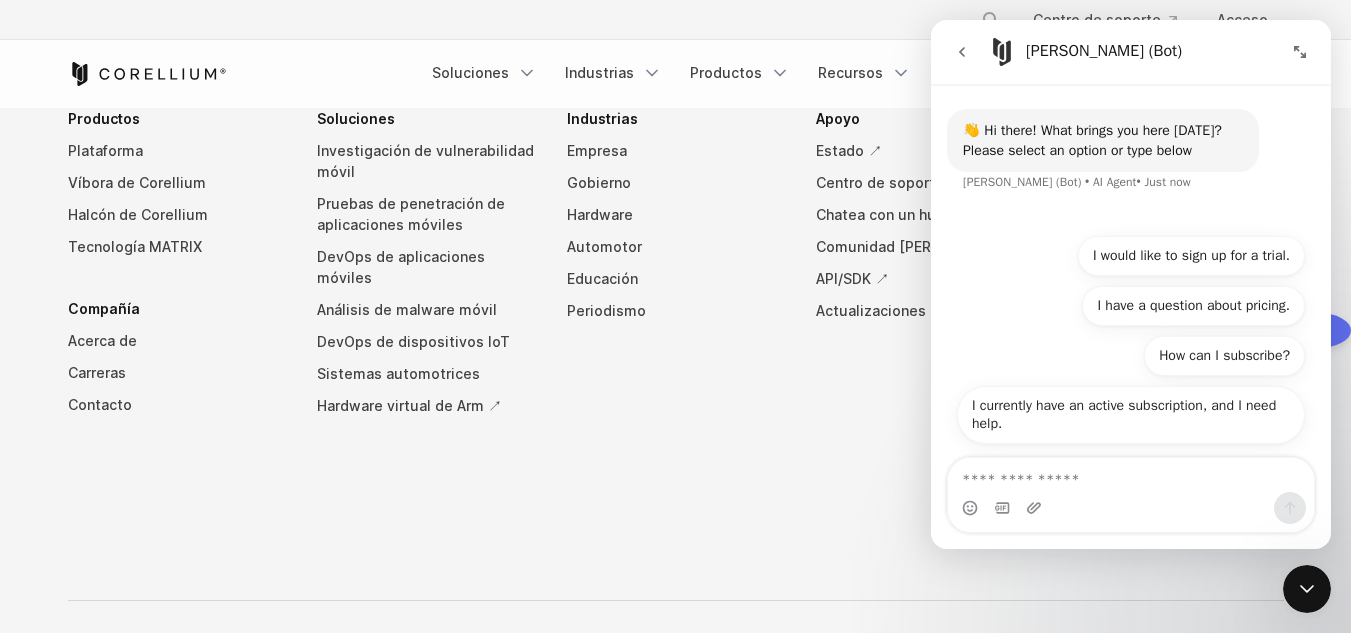 click at bounding box center [1131, 475] 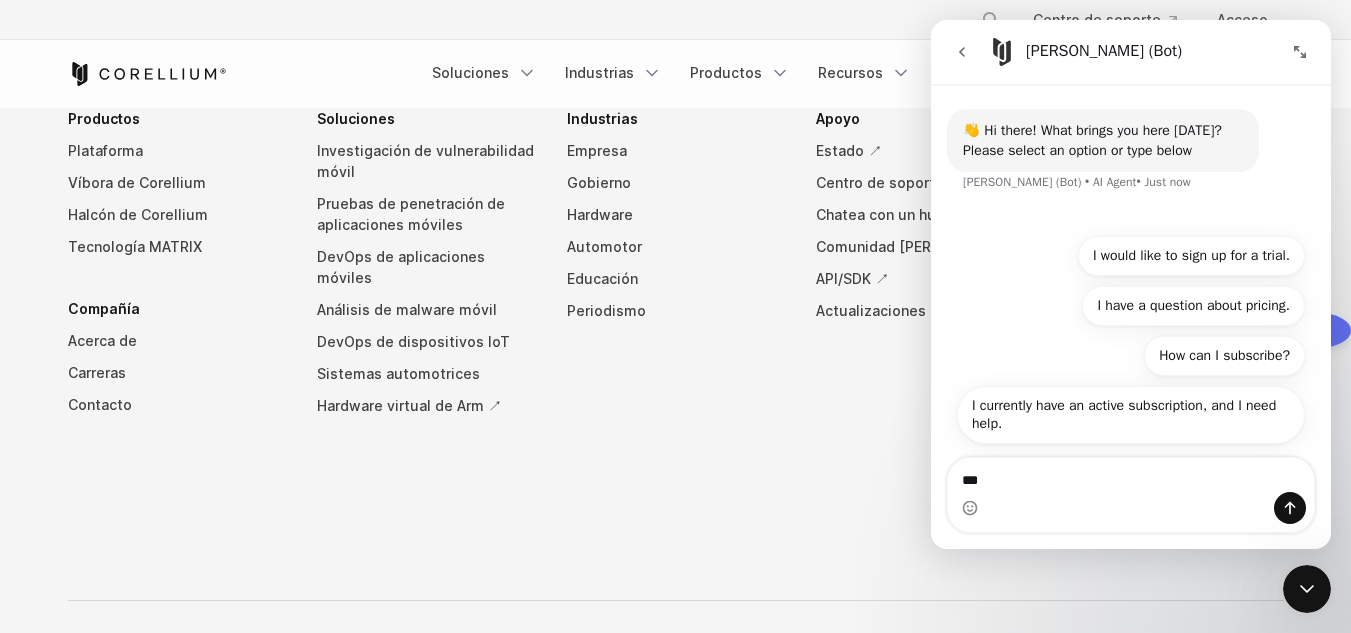 type on "****" 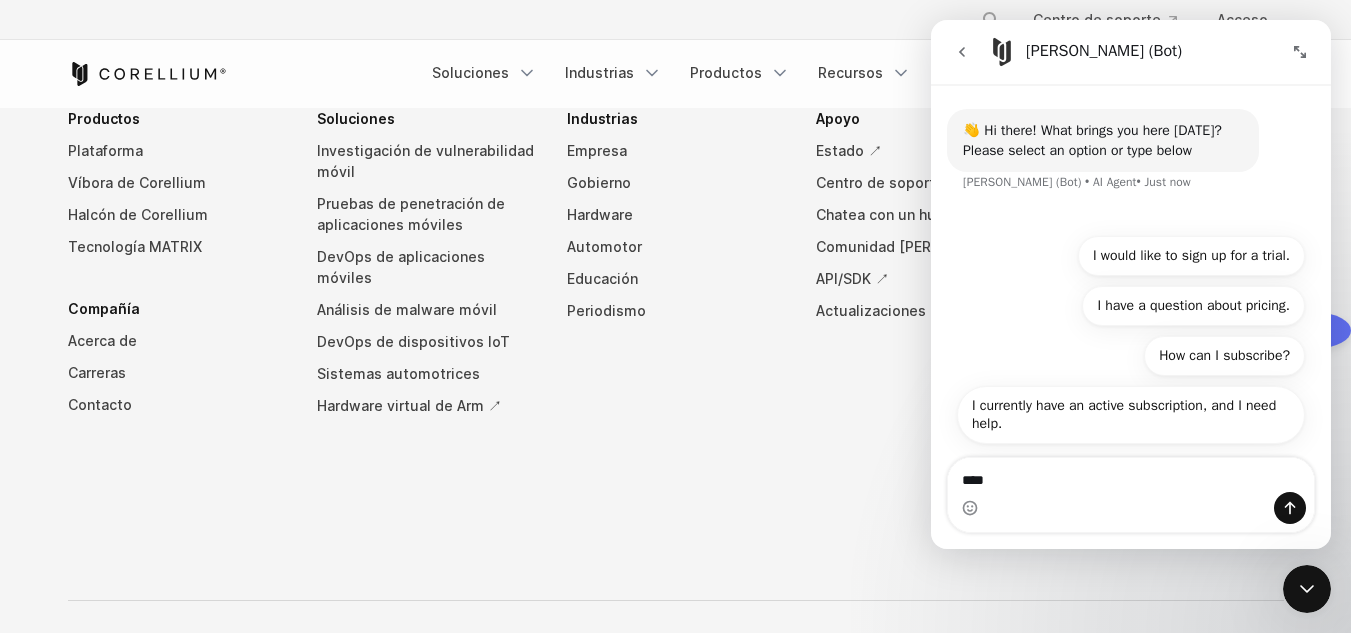 type 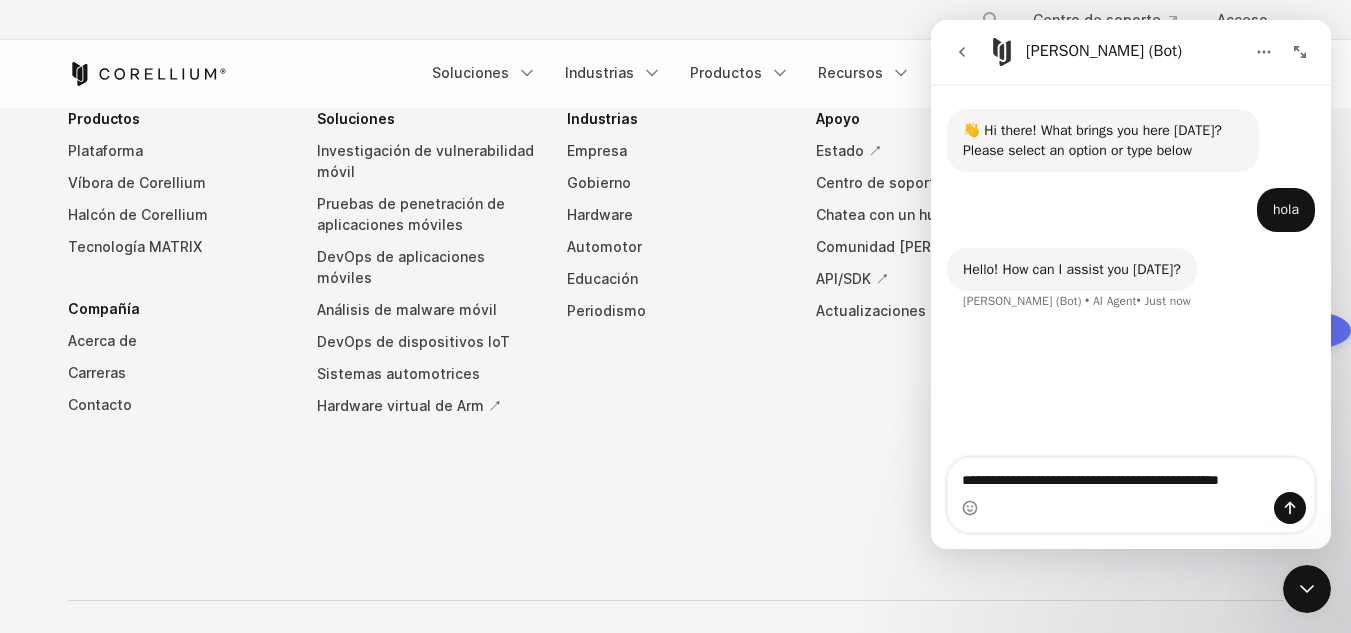 type on "**********" 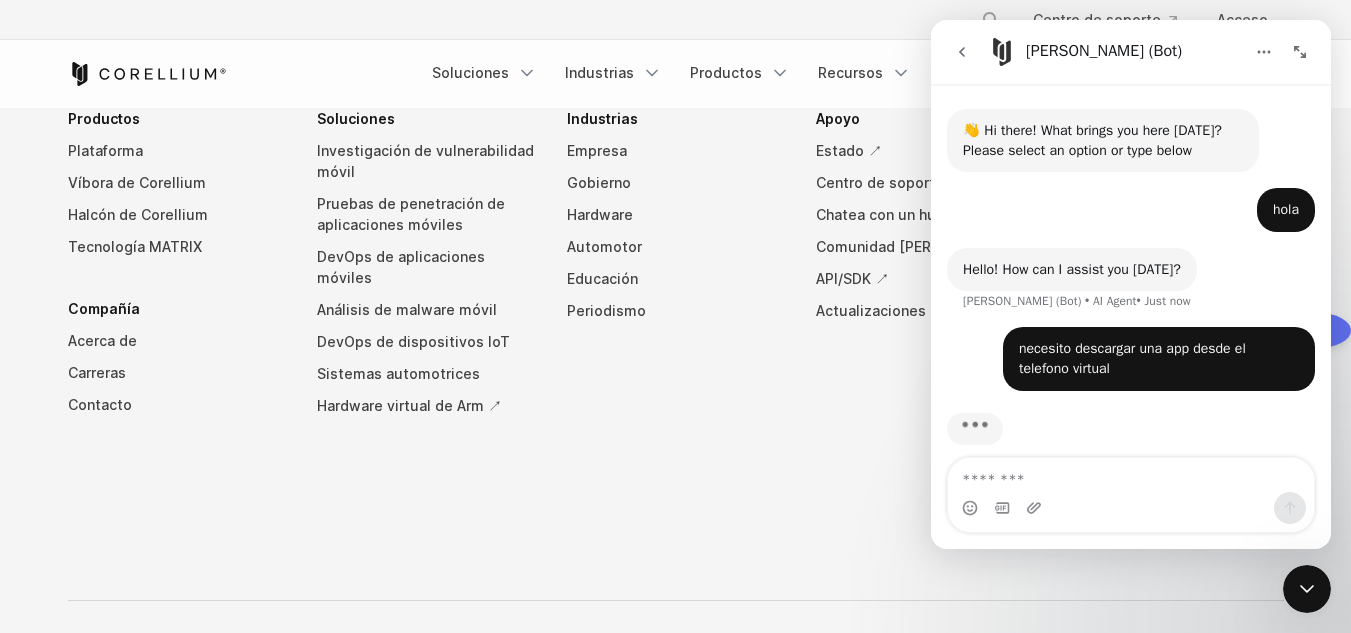scroll, scrollTop: 20, scrollLeft: 0, axis: vertical 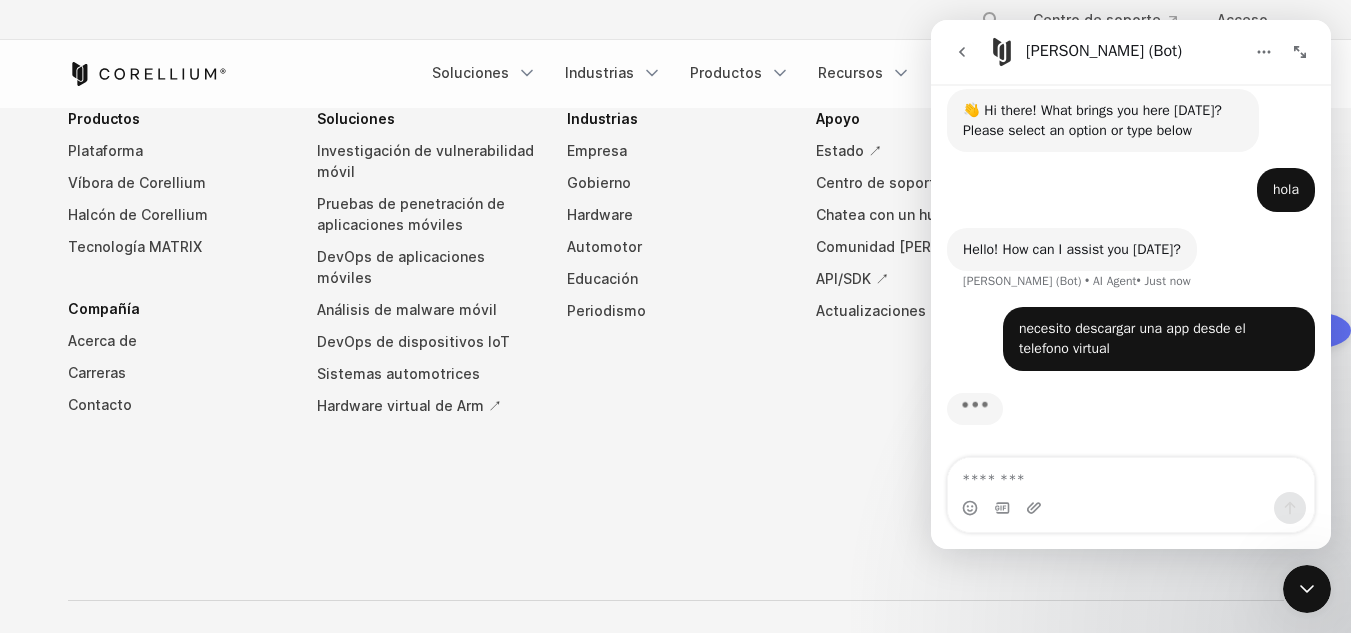 click at bounding box center (1264, 52) 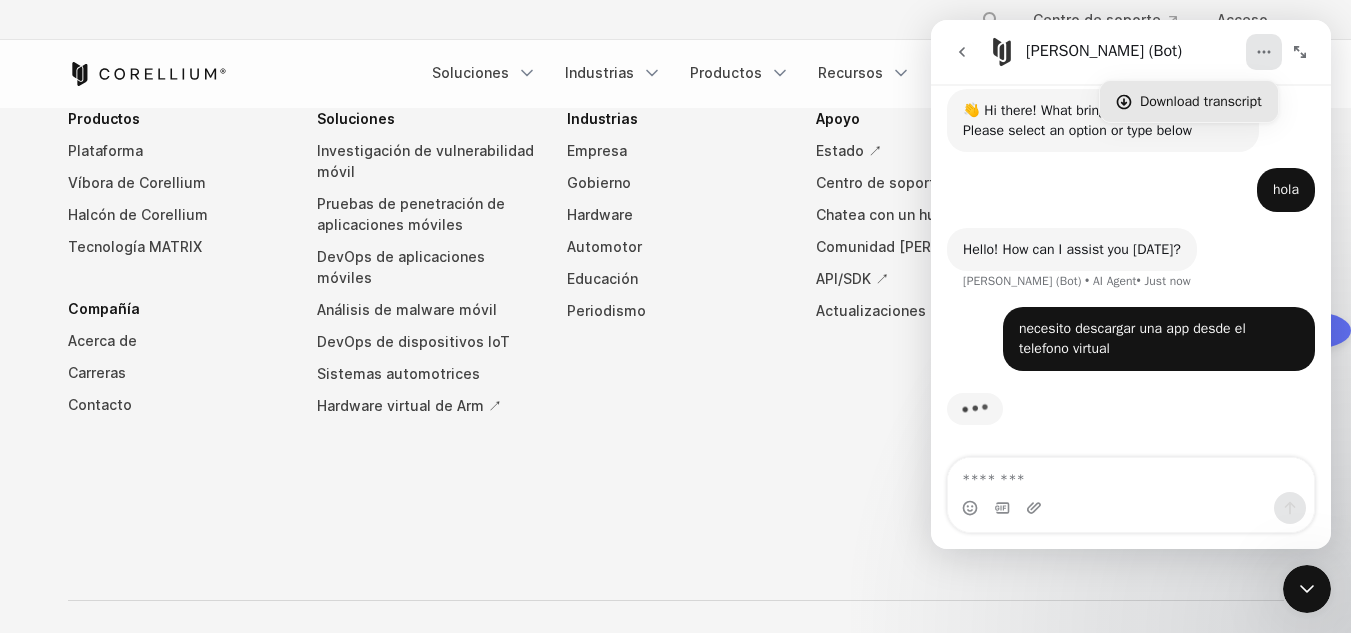 click on "Download transcript" at bounding box center (1201, 101) 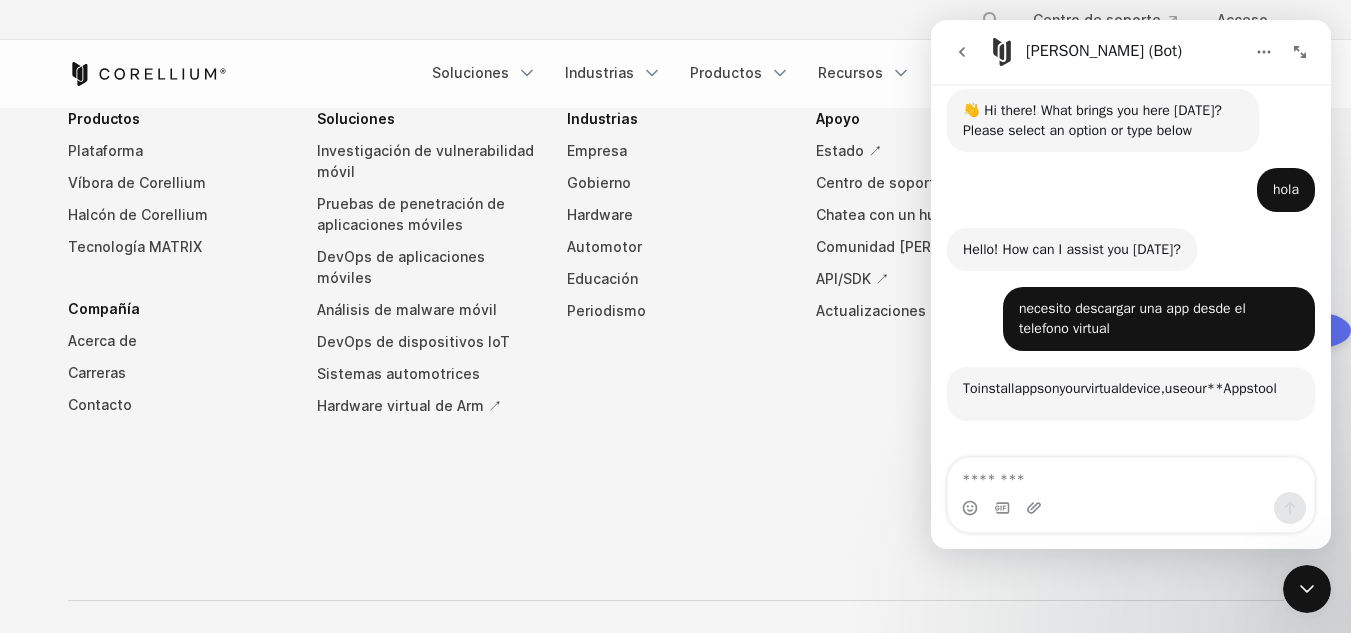 scroll, scrollTop: 25, scrollLeft: 0, axis: vertical 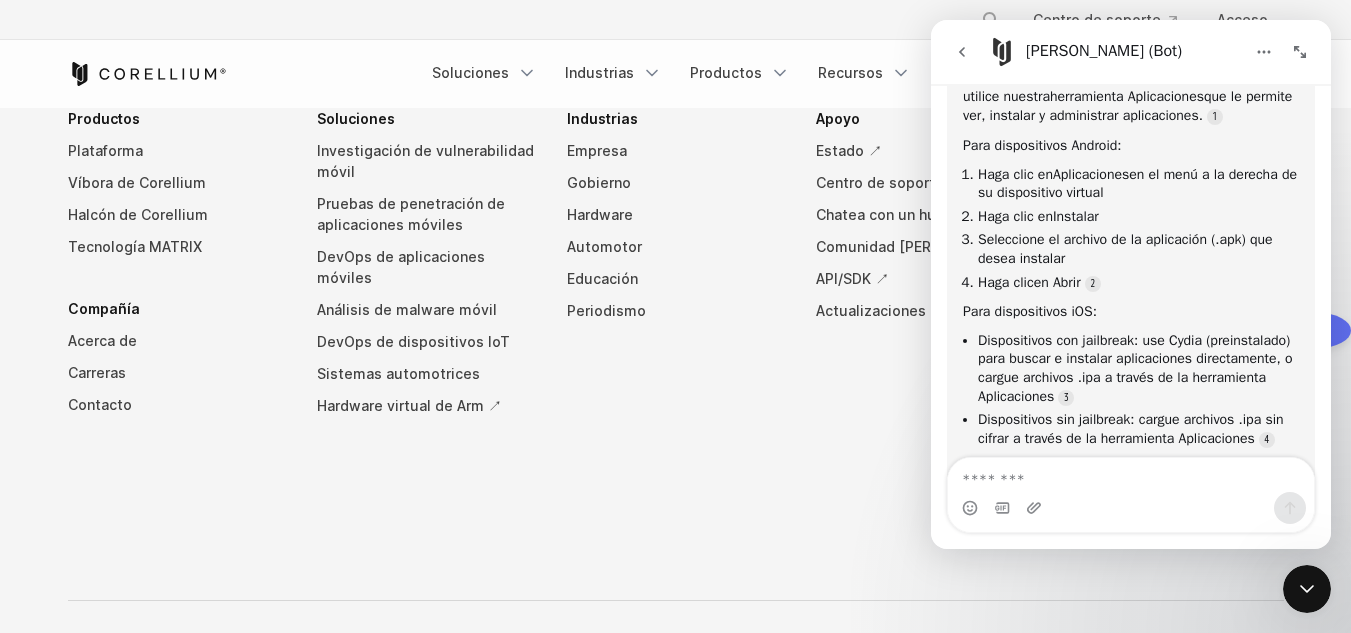 click on "Industrias
Empresa
Gobierno
Hardware
Automotor
Educación
Periodismo" at bounding box center (676, 319) 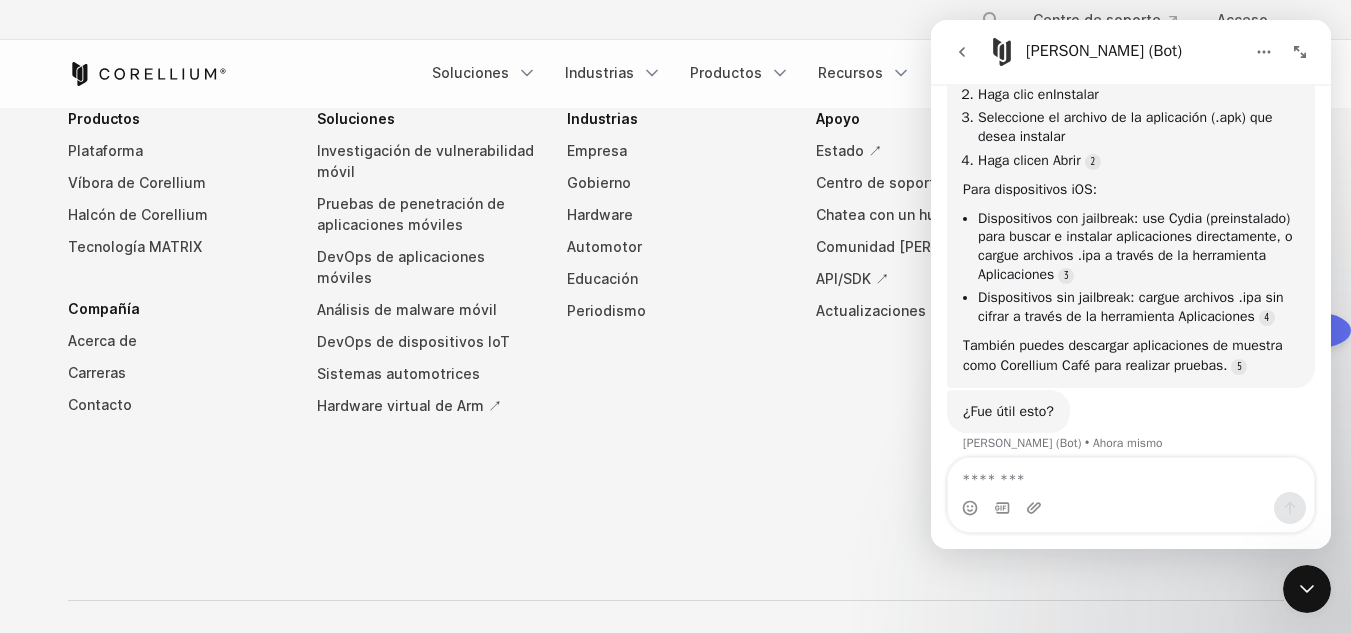 scroll, scrollTop: 471, scrollLeft: 0, axis: vertical 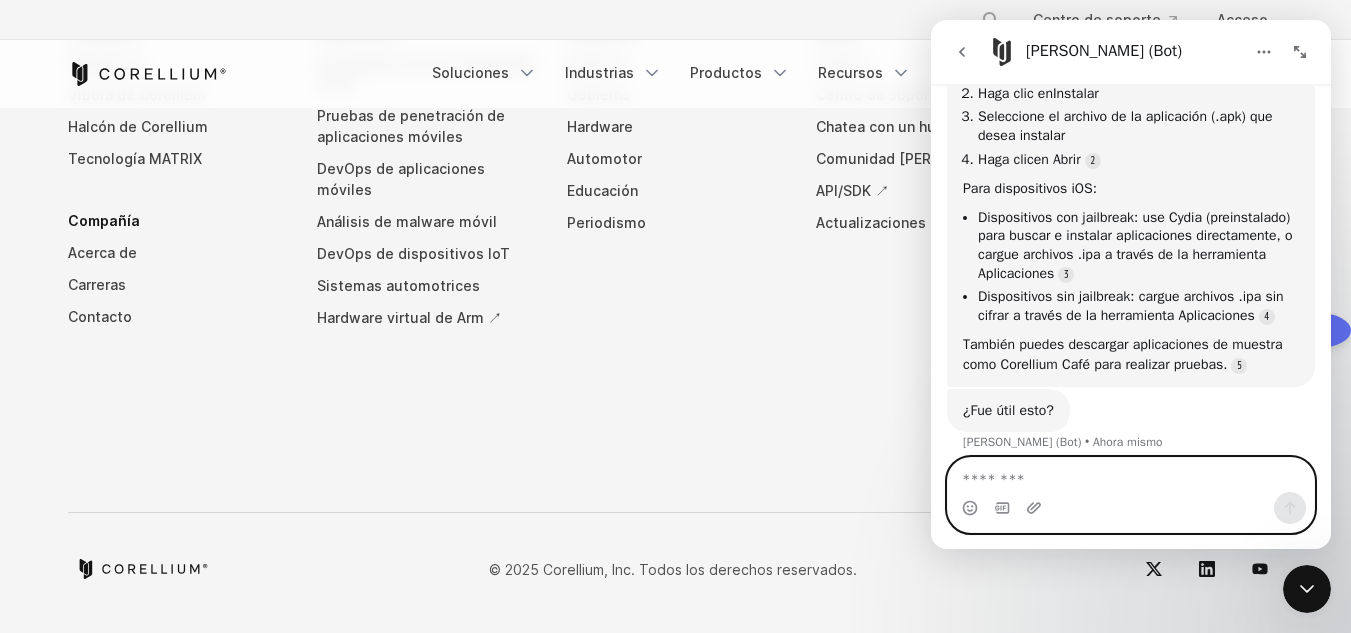 click at bounding box center [1131, 475] 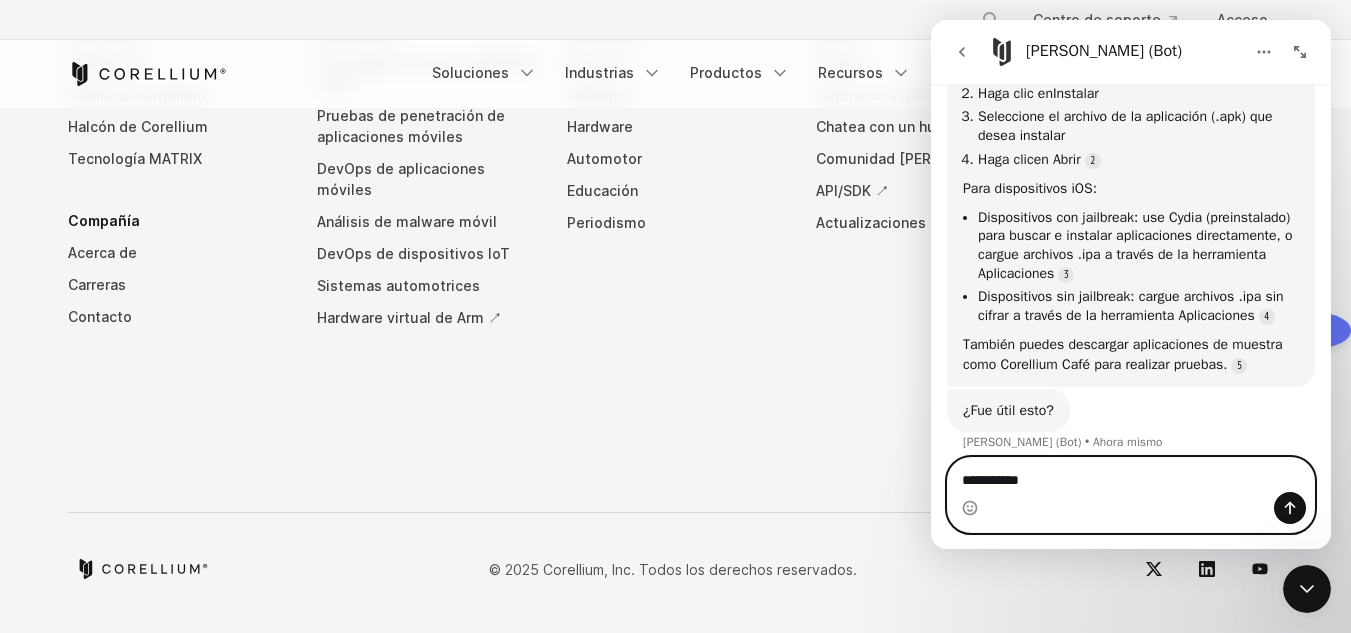 type on "**********" 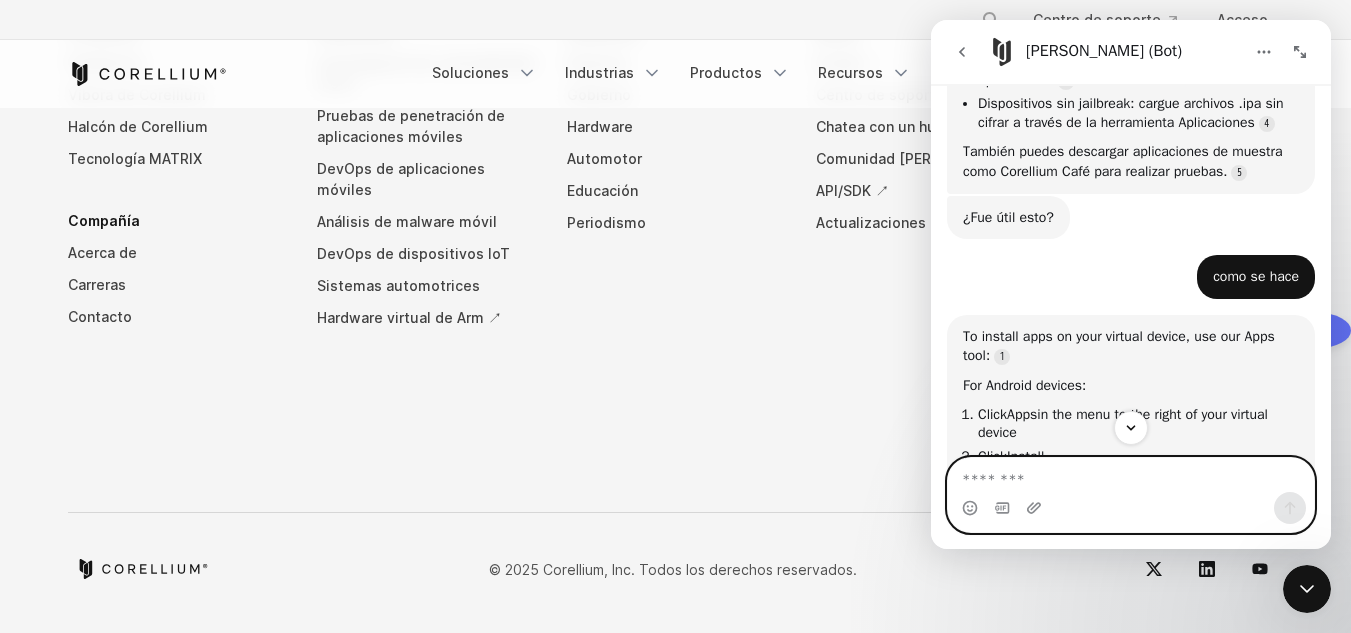 scroll, scrollTop: 764, scrollLeft: 0, axis: vertical 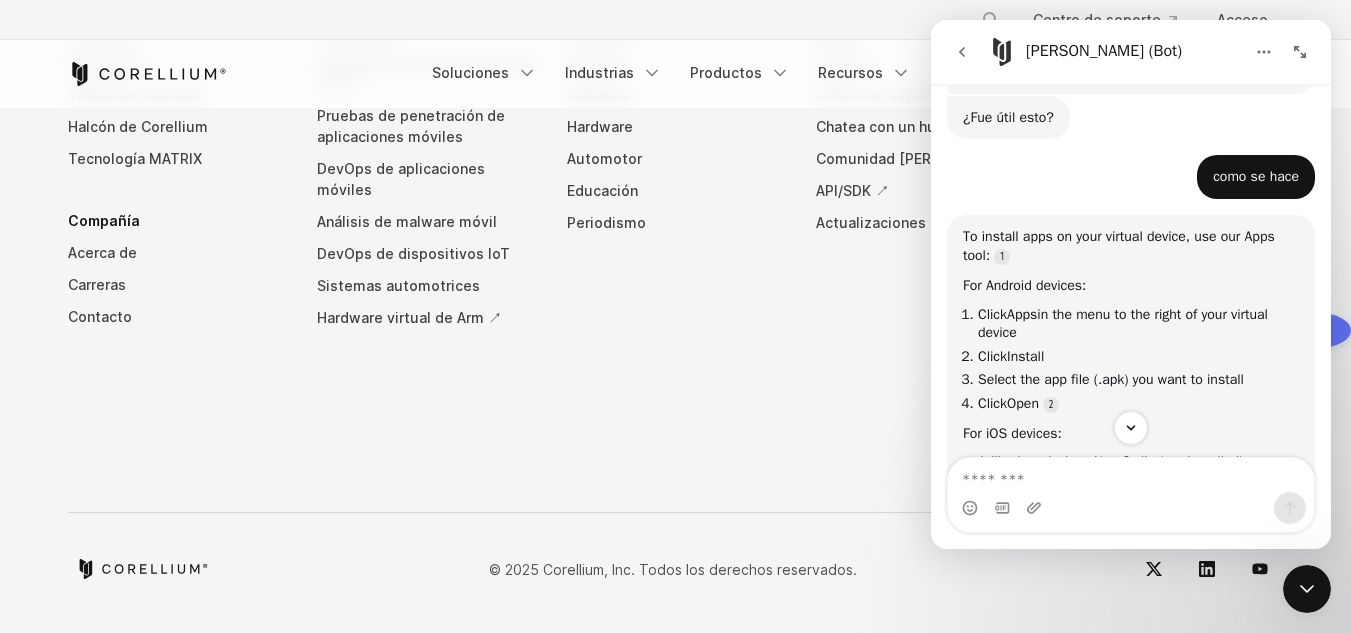 click at bounding box center [1264, 52] 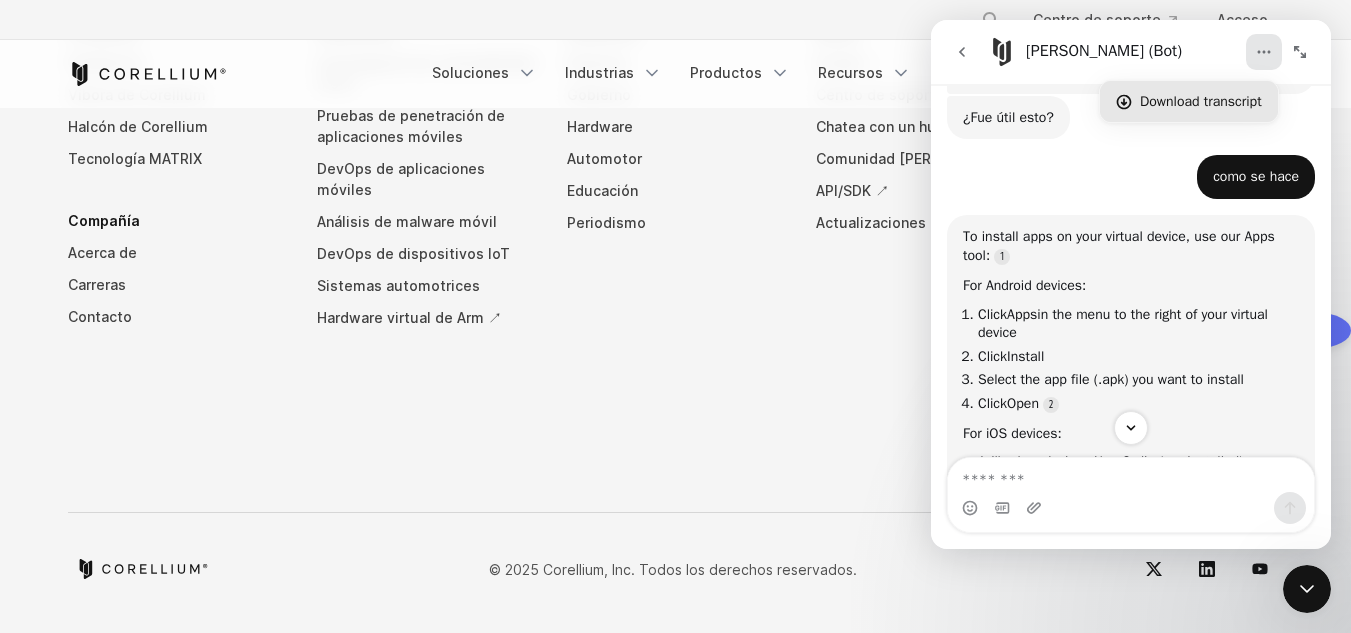 click on "Download transcript" at bounding box center [1201, 101] 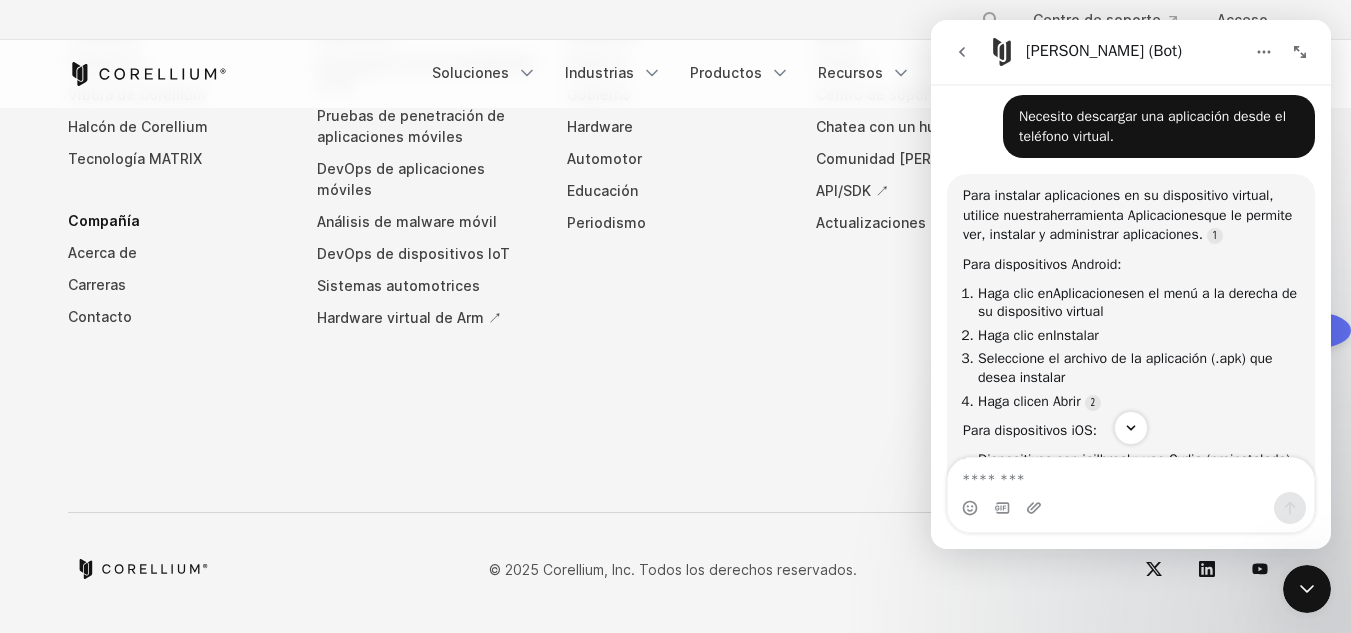 scroll, scrollTop: 189, scrollLeft: 0, axis: vertical 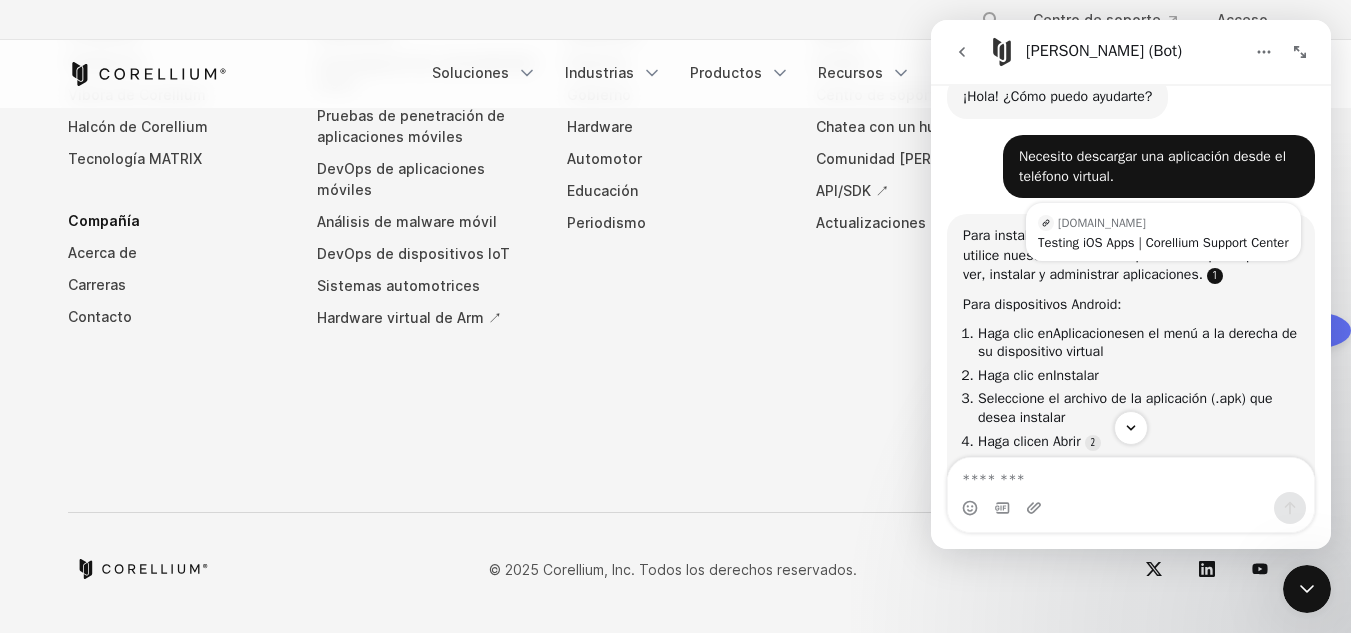 click at bounding box center [1215, 276] 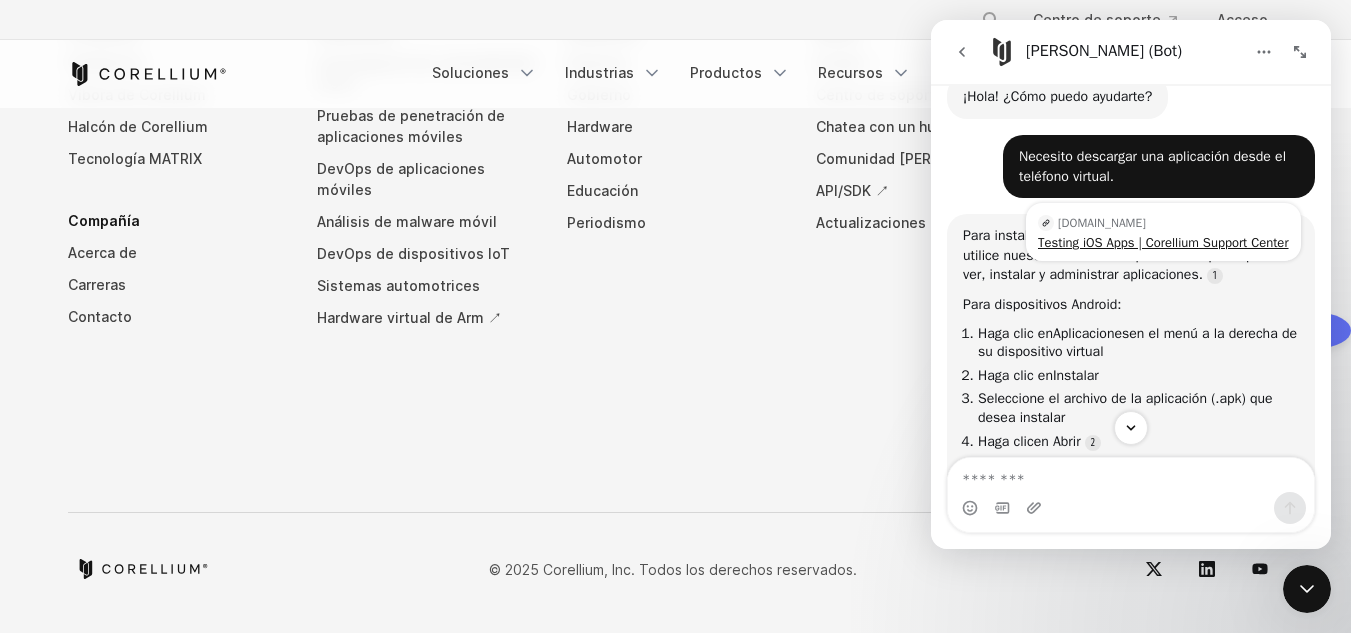 click on "Testing iOS Apps | Corellium Support Center" at bounding box center (1163, 242) 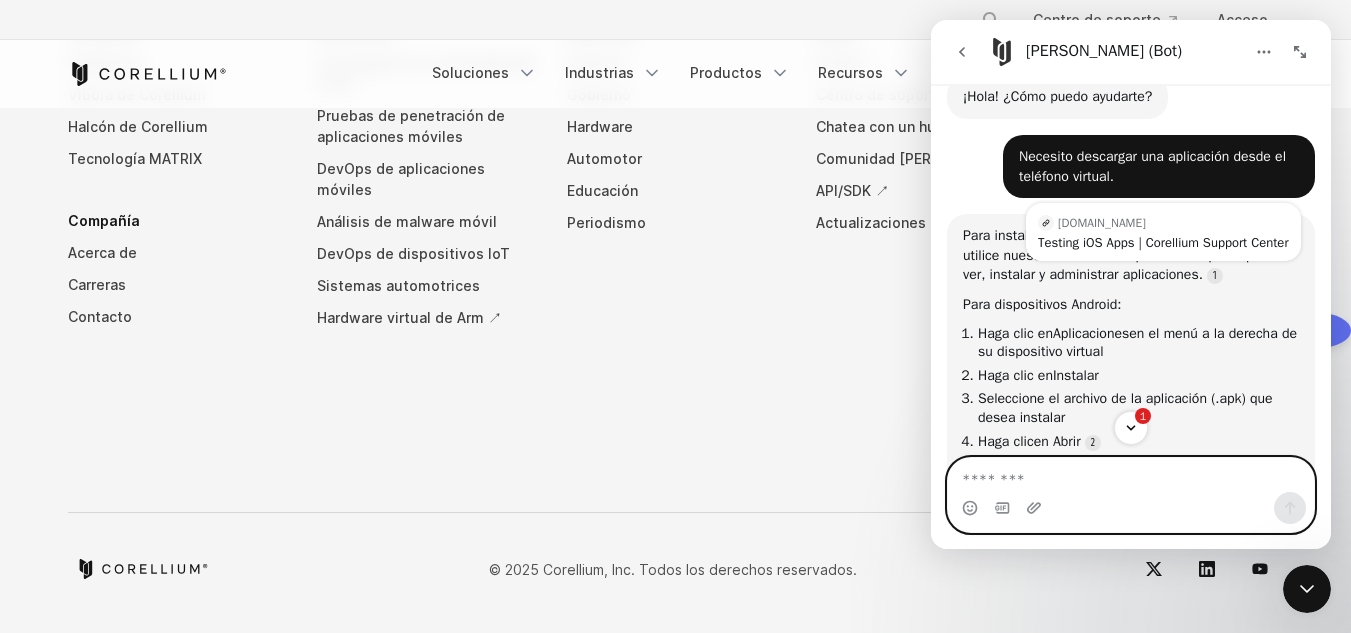 click at bounding box center (1131, 475) 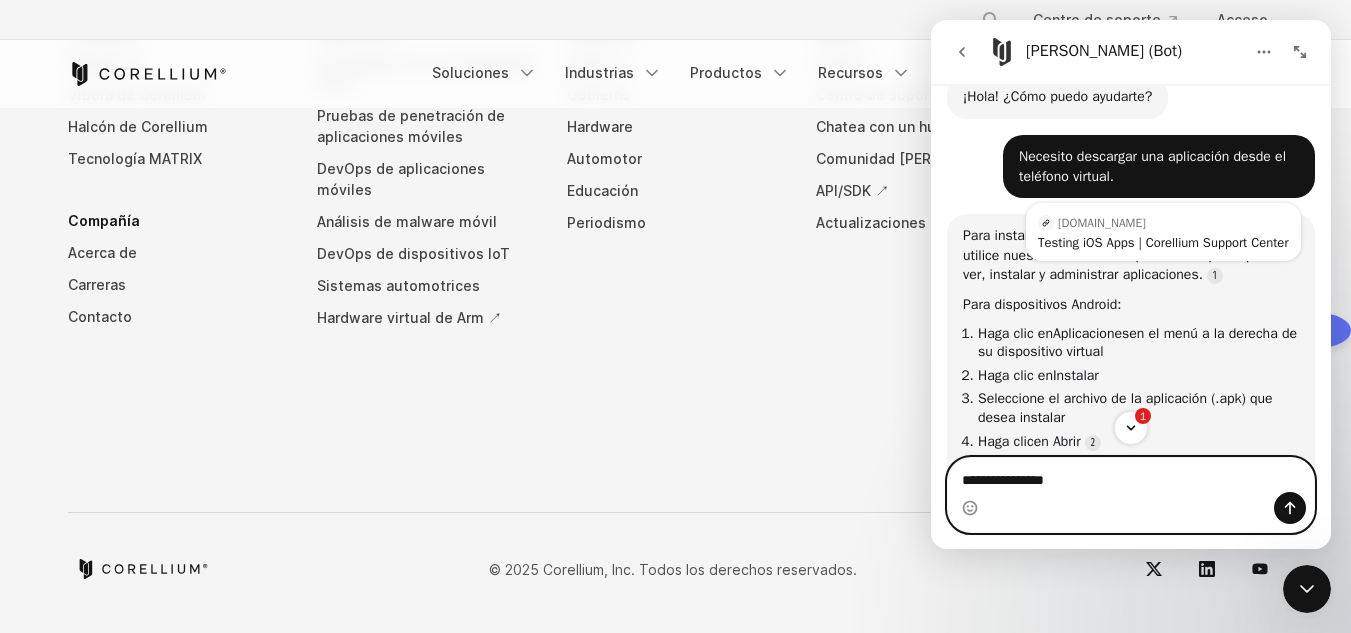 type on "**********" 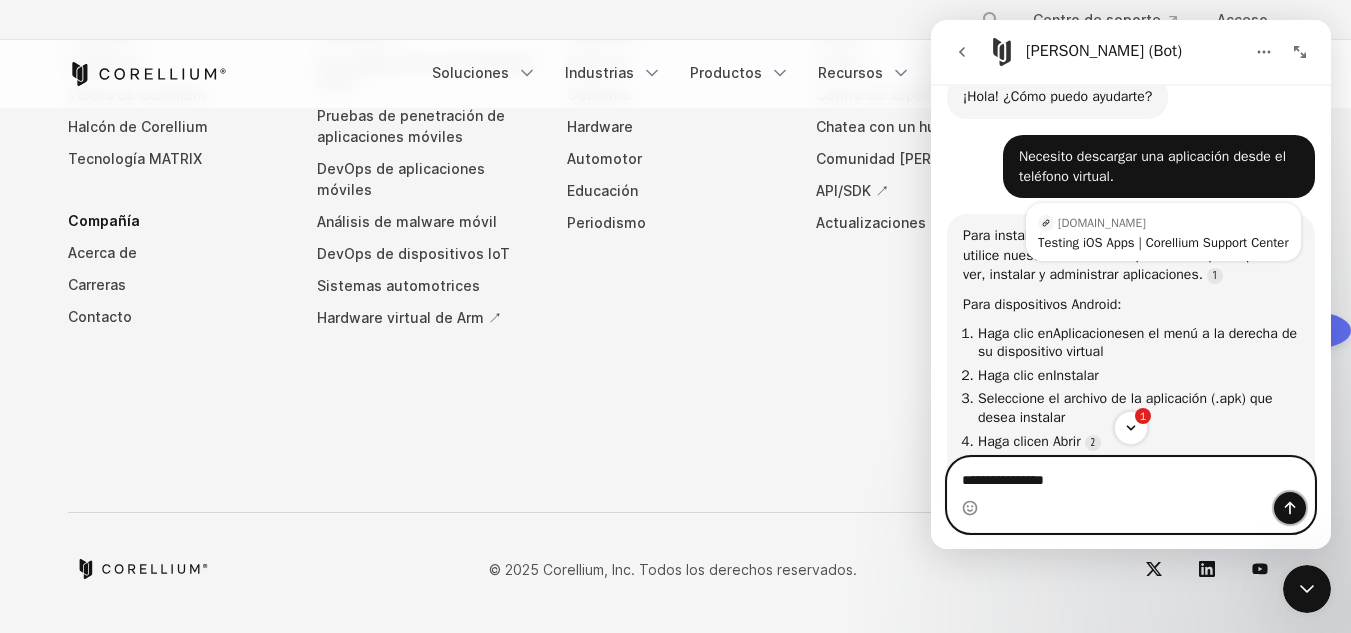 click at bounding box center [1290, 508] 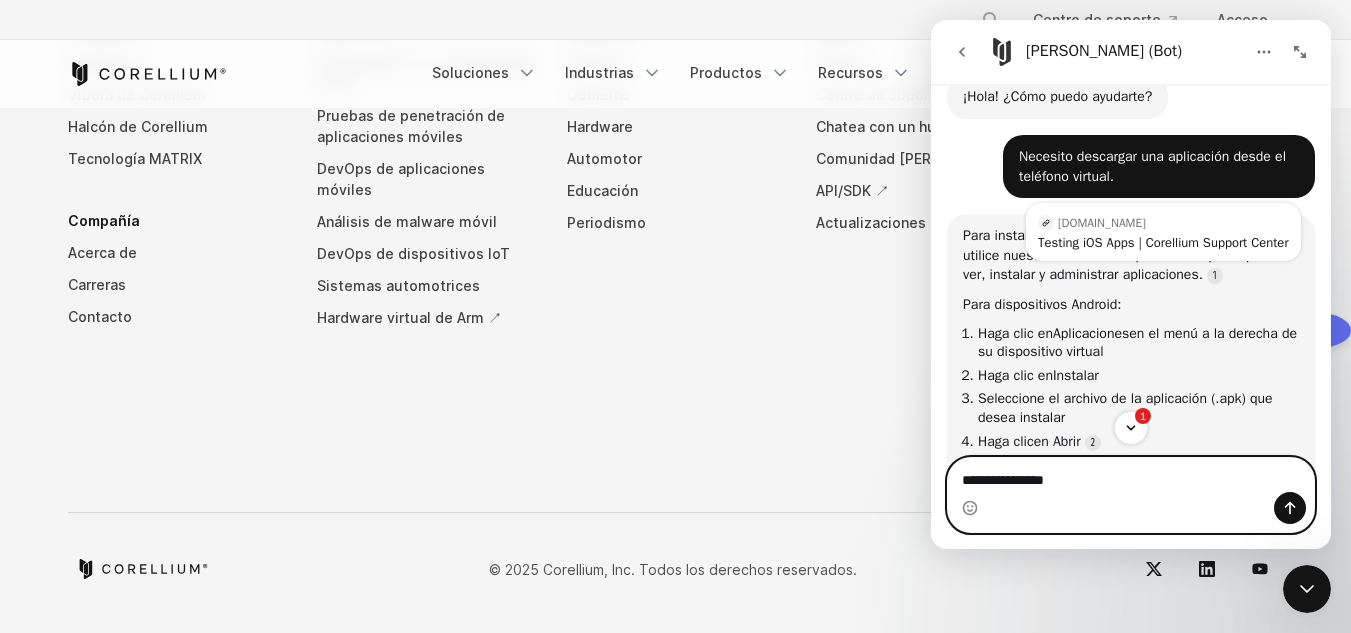 type 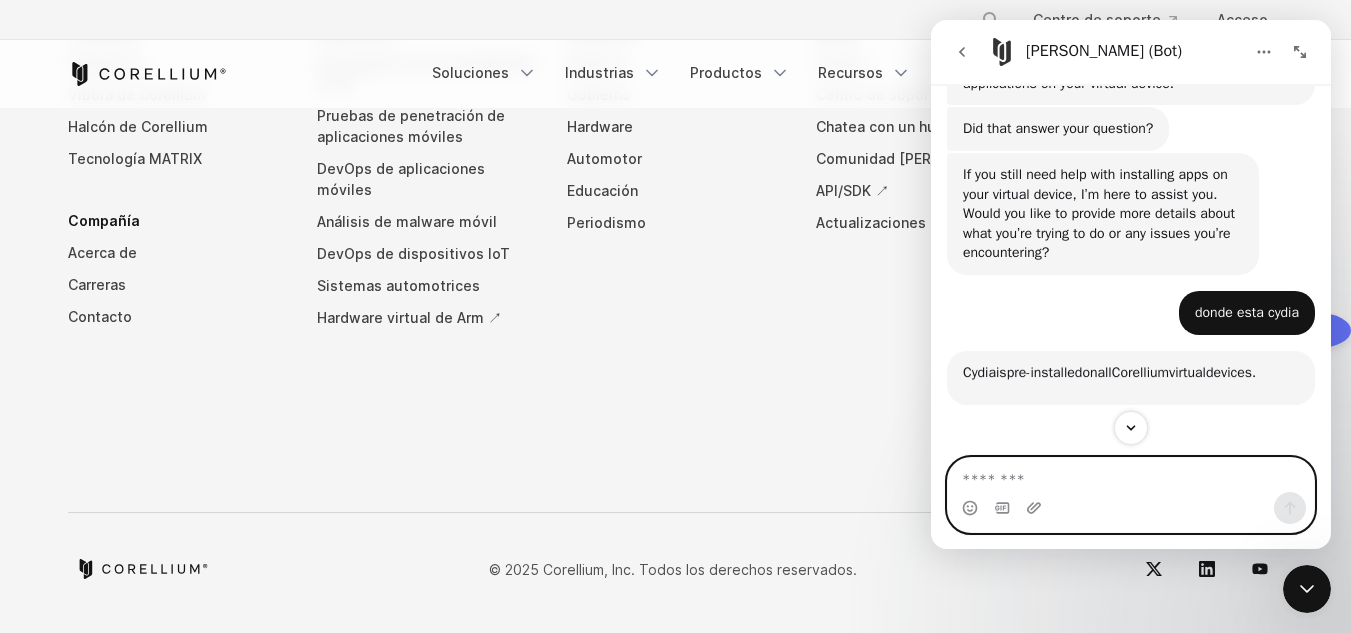scroll, scrollTop: 1465, scrollLeft: 0, axis: vertical 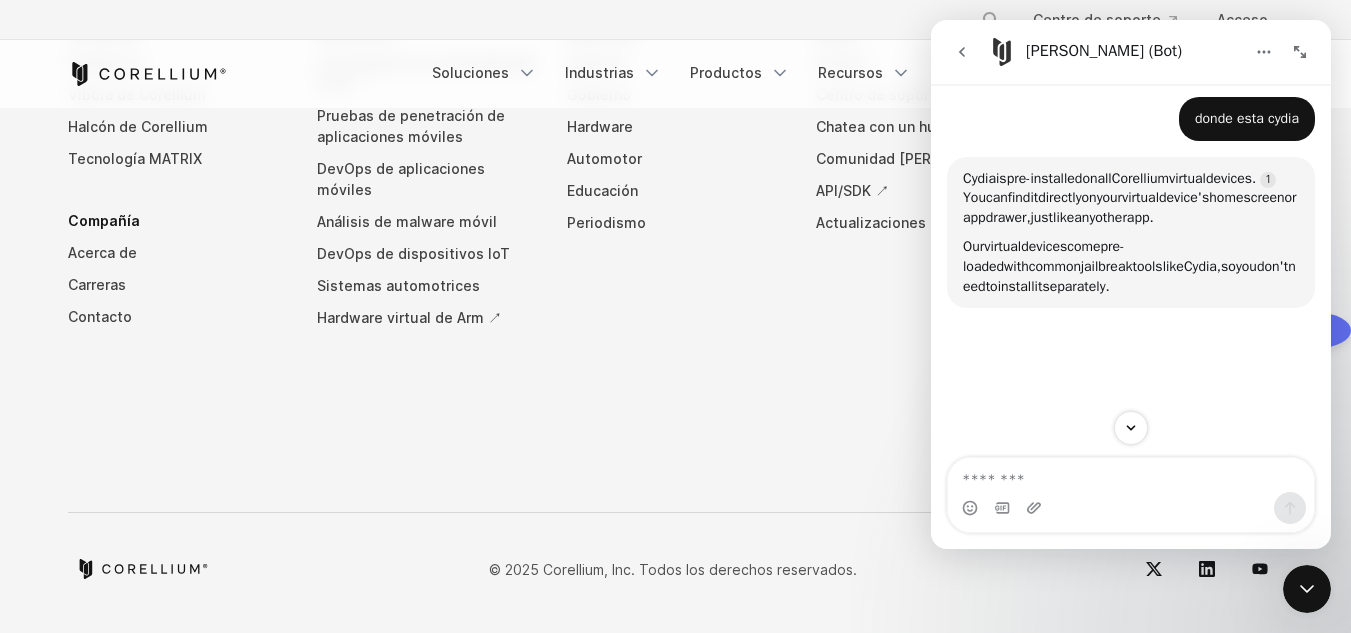 click 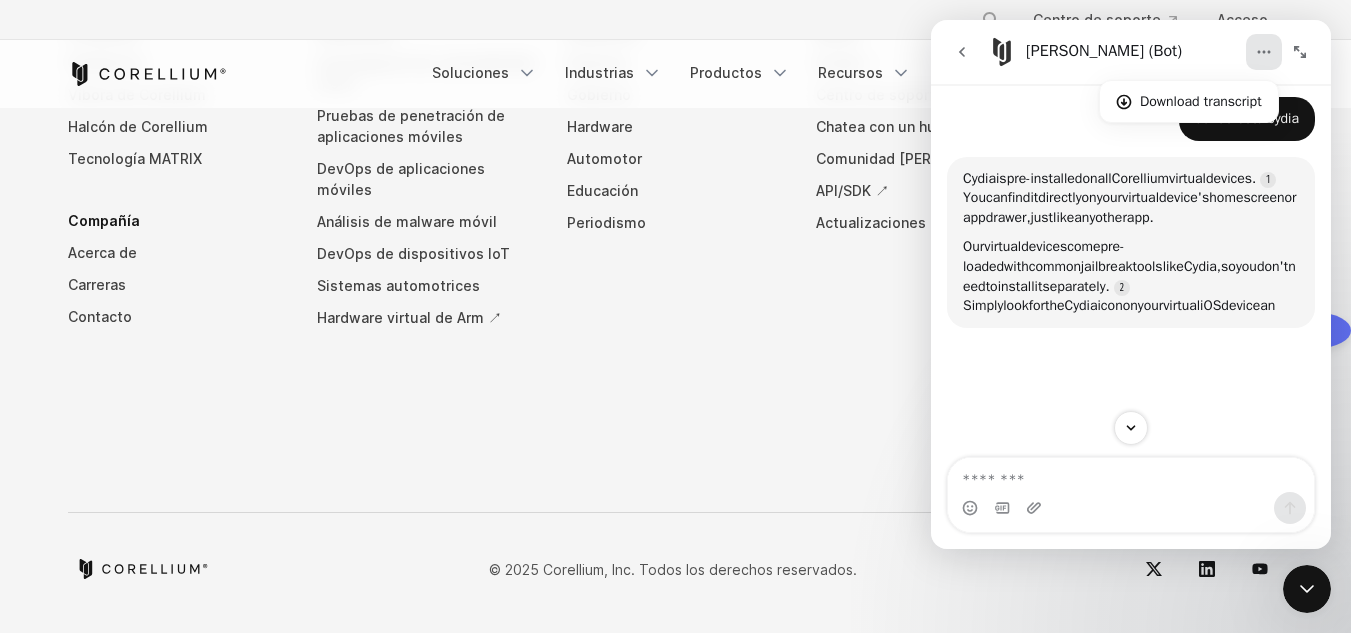 click on "Download transcript" at bounding box center [1201, 101] 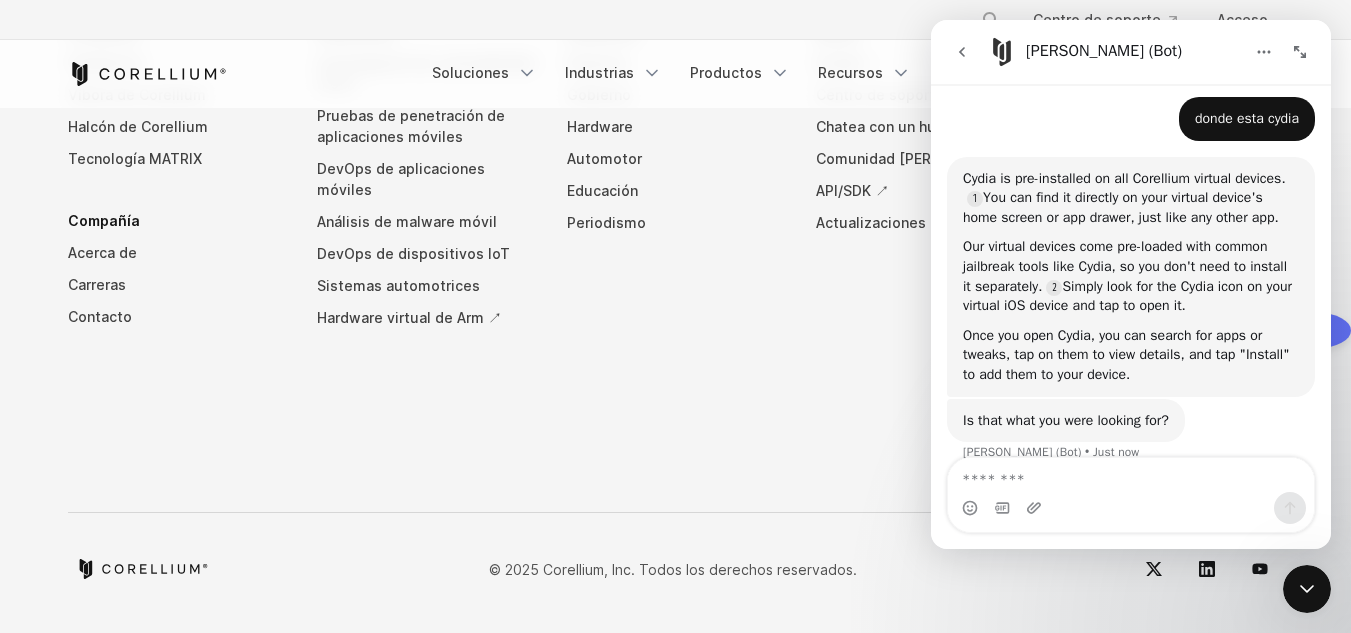 scroll, scrollTop: 1475, scrollLeft: 0, axis: vertical 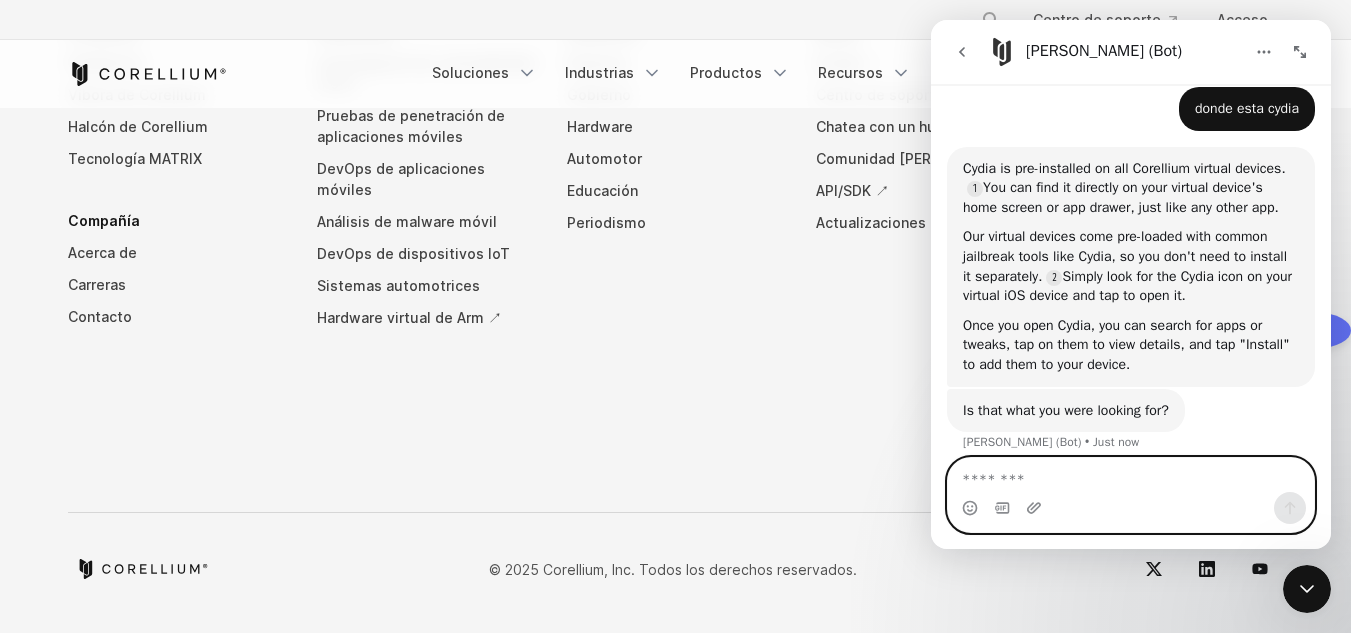click at bounding box center [1131, 475] 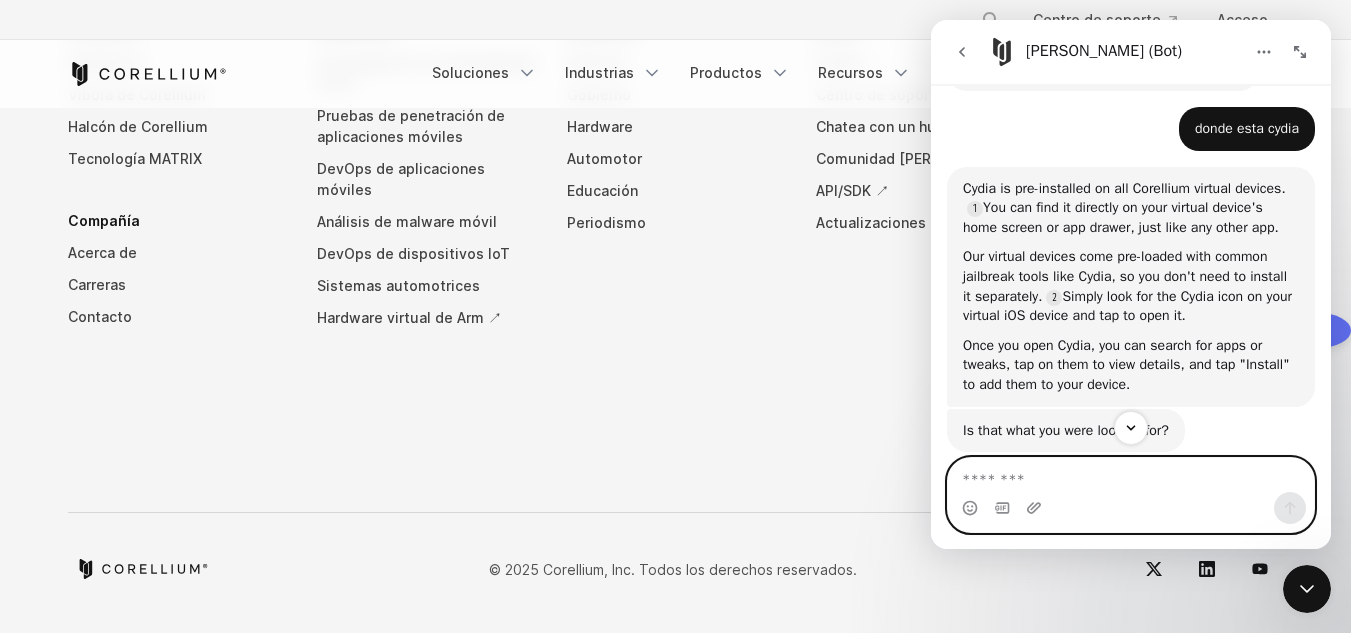 scroll, scrollTop: 1475, scrollLeft: 0, axis: vertical 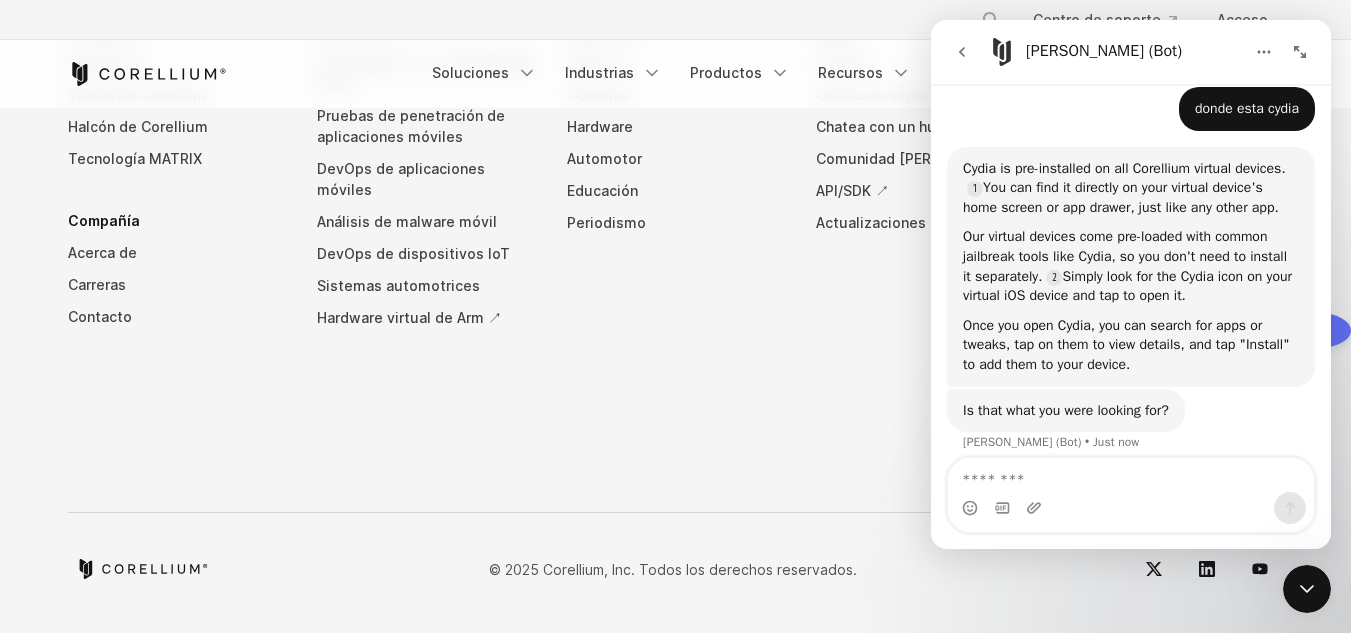 click on "Is that what you were looking for? [PERSON_NAME] (Bot)    •   Just now" at bounding box center (1066, 411) 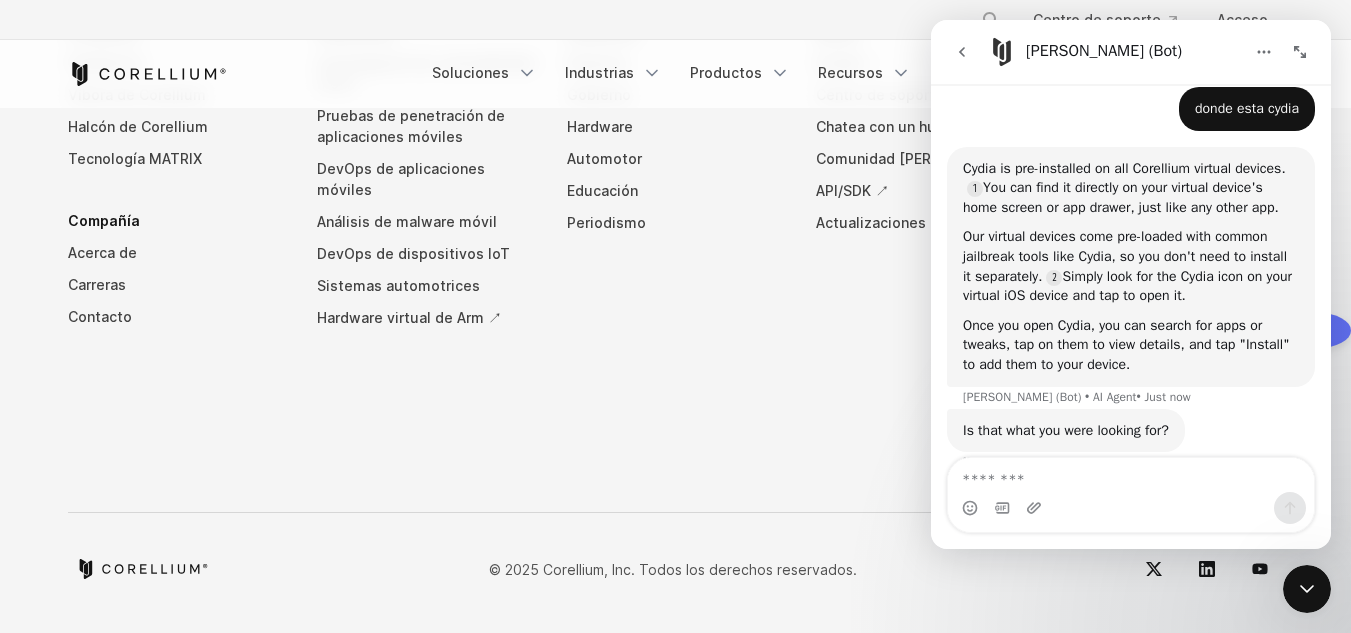 scroll, scrollTop: 1495, scrollLeft: 0, axis: vertical 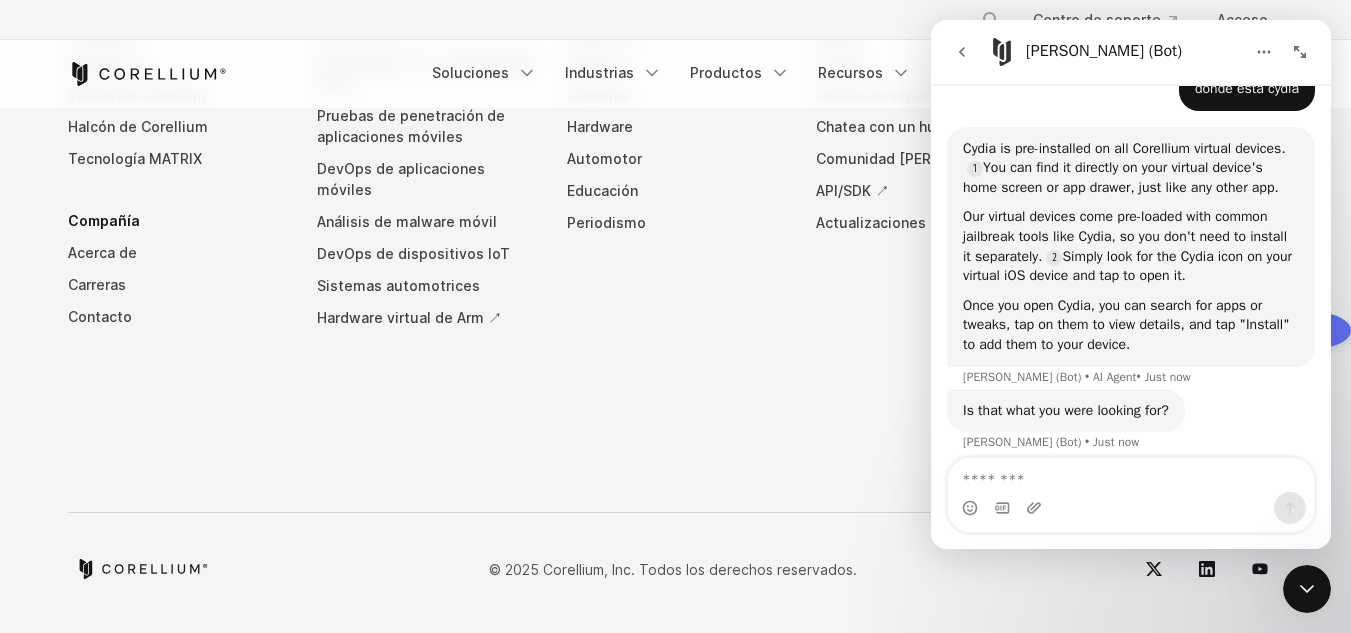 click on "Once you open Cydia, you can search for apps or tweaks, tap on them to view details, and tap "Install" to add them to your device." at bounding box center (1131, 325) 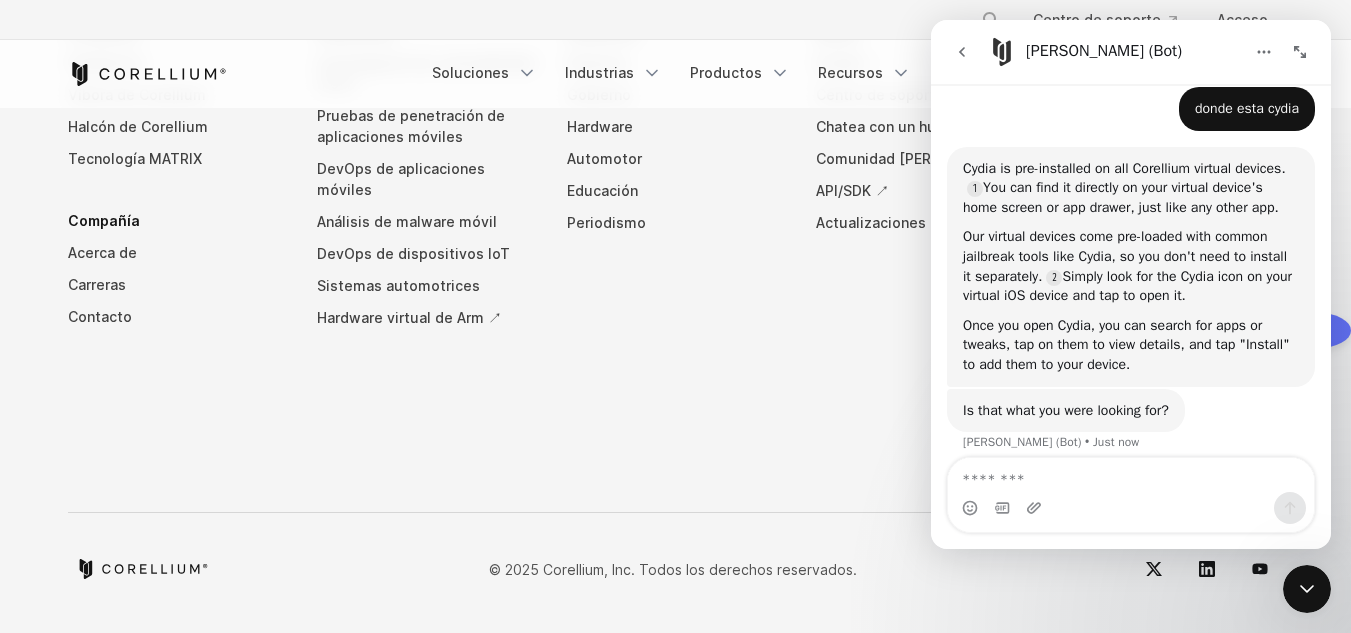 scroll, scrollTop: 1275, scrollLeft: 0, axis: vertical 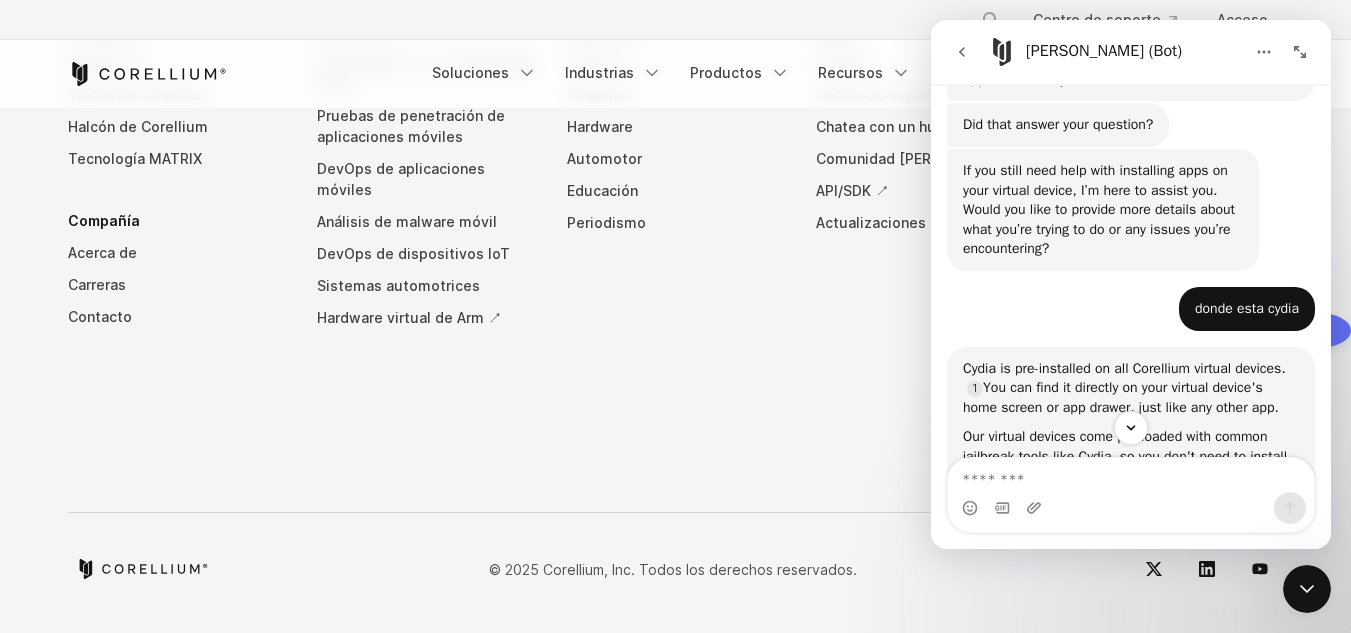 click on "If you still need help with installing apps on your virtual device, I’m here to assist you. Would you like to provide more details about what you’re trying to do or any issues you’re encountering? [PERSON_NAME] (Bot)    •   3m ago" at bounding box center (1103, 210) 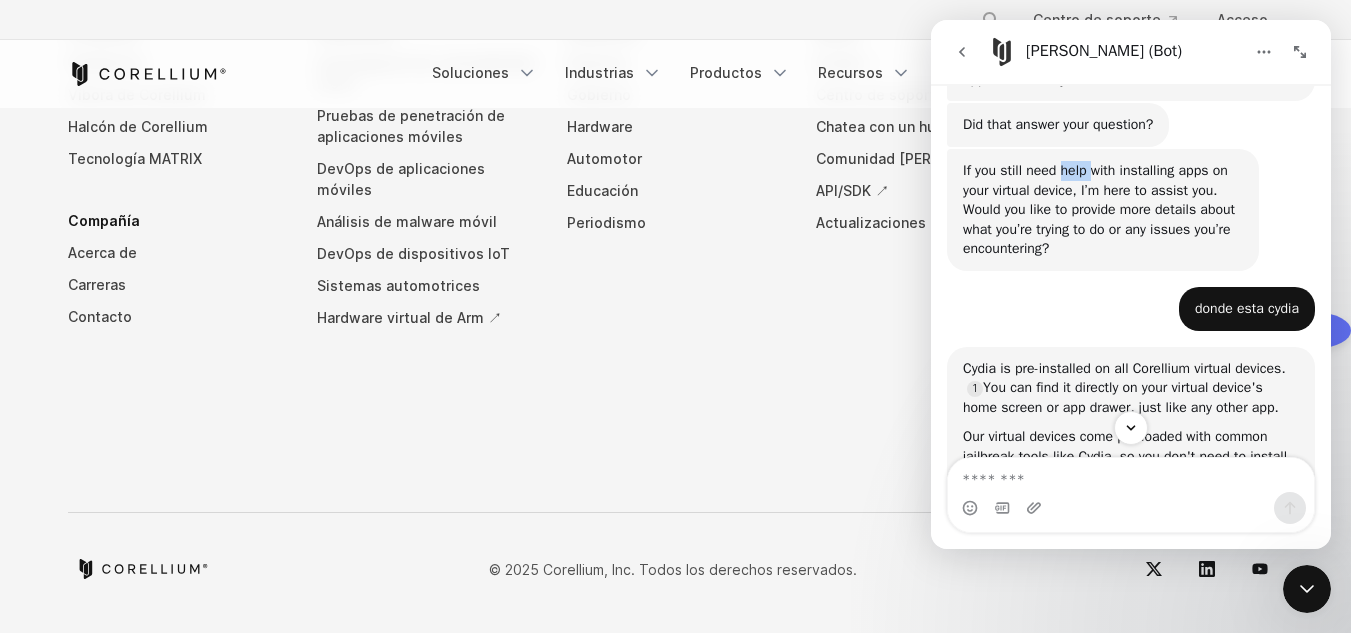 click at bounding box center (1264, 52) 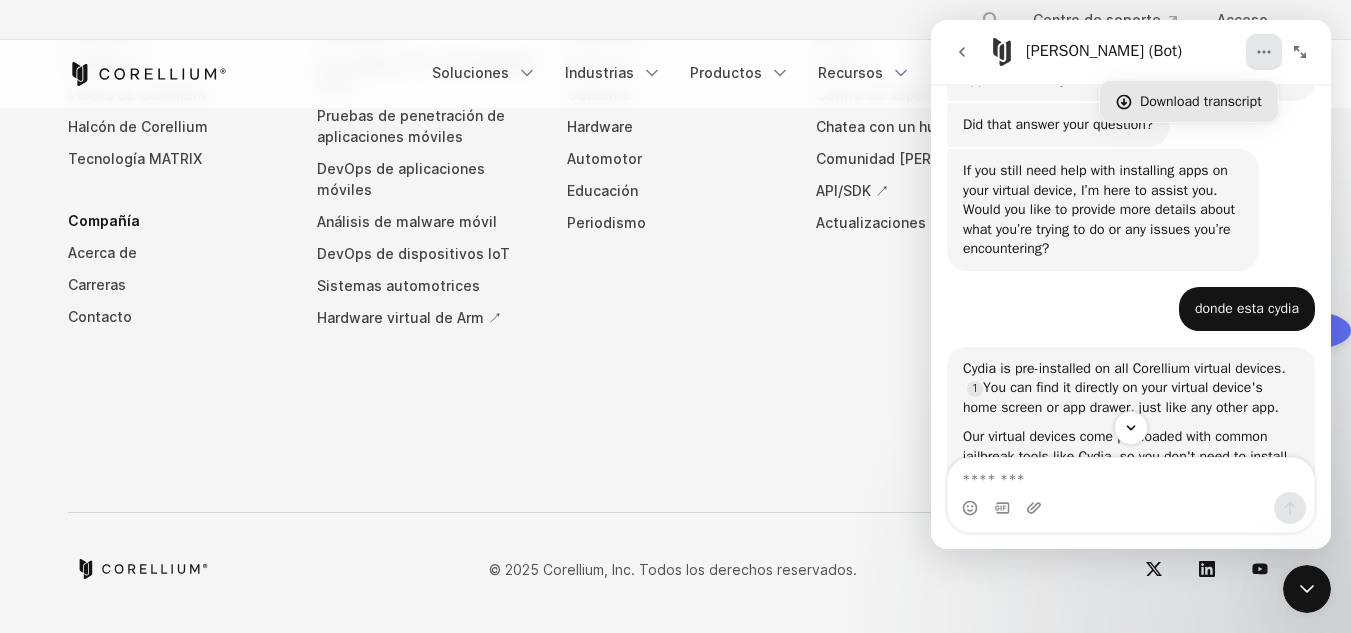 click on "Download transcript" at bounding box center (1201, 101) 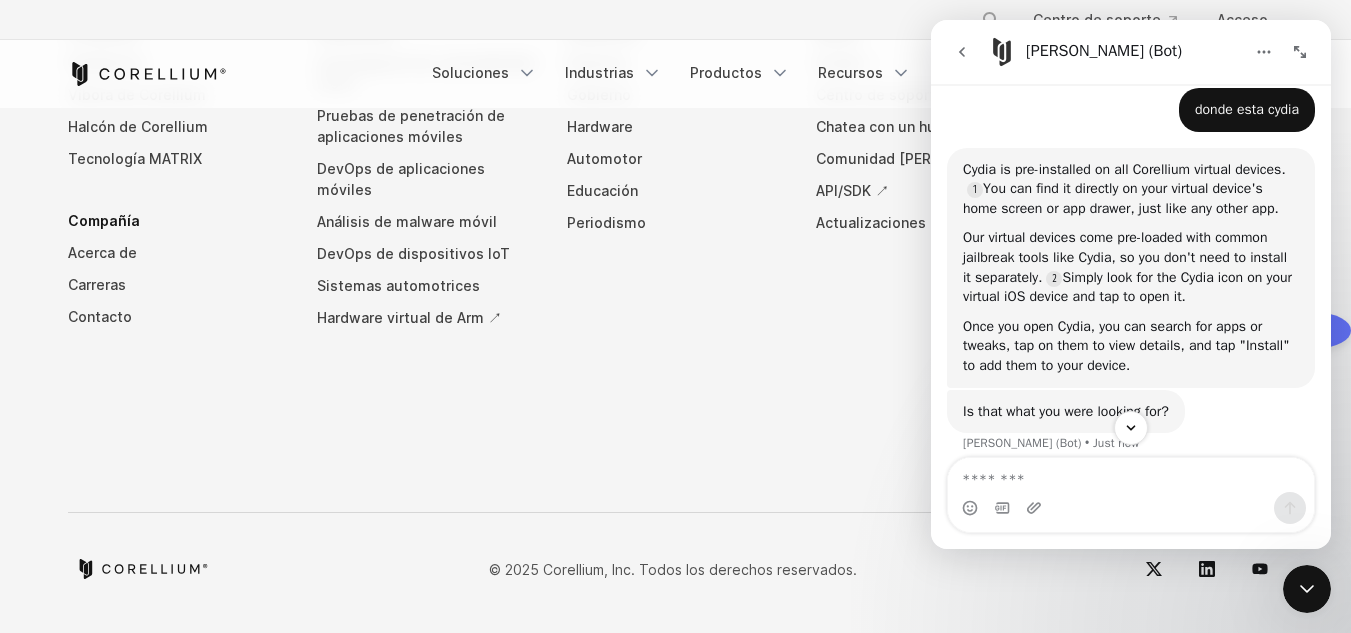 scroll, scrollTop: 1475, scrollLeft: 0, axis: vertical 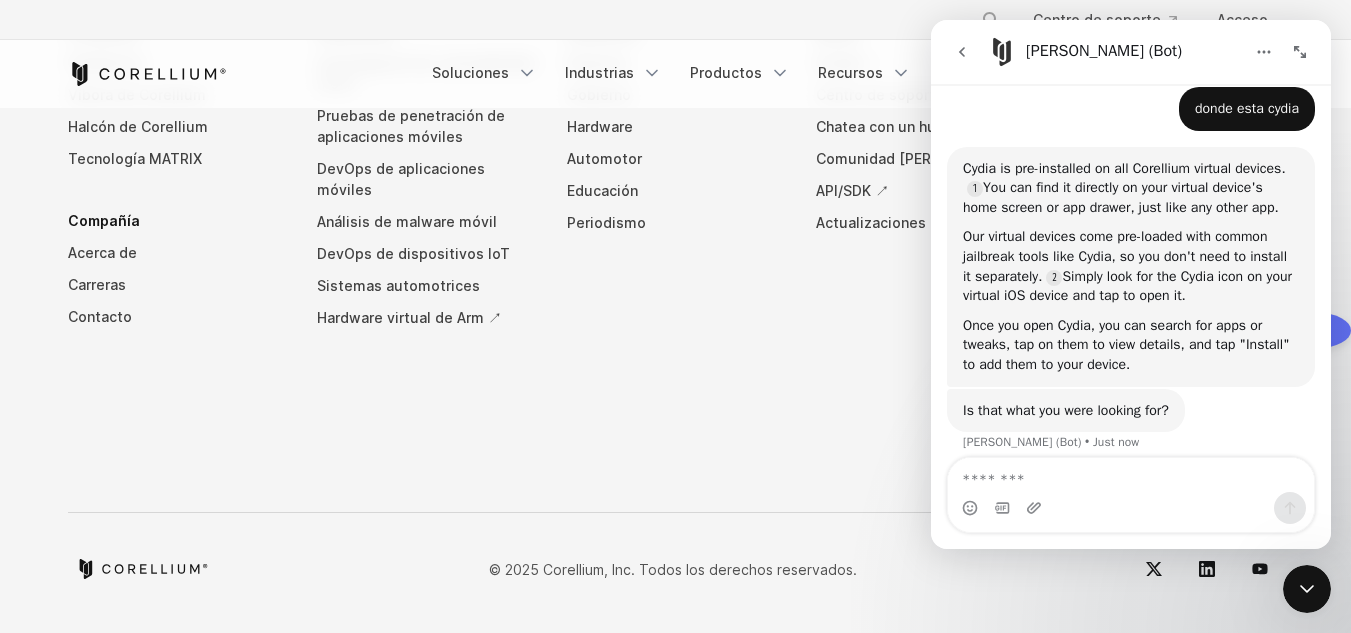 click on "Once you open Cydia, you can search for apps or tweaks, tap on them to view details, and tap "Install" to add them to your device." at bounding box center (1131, 345) 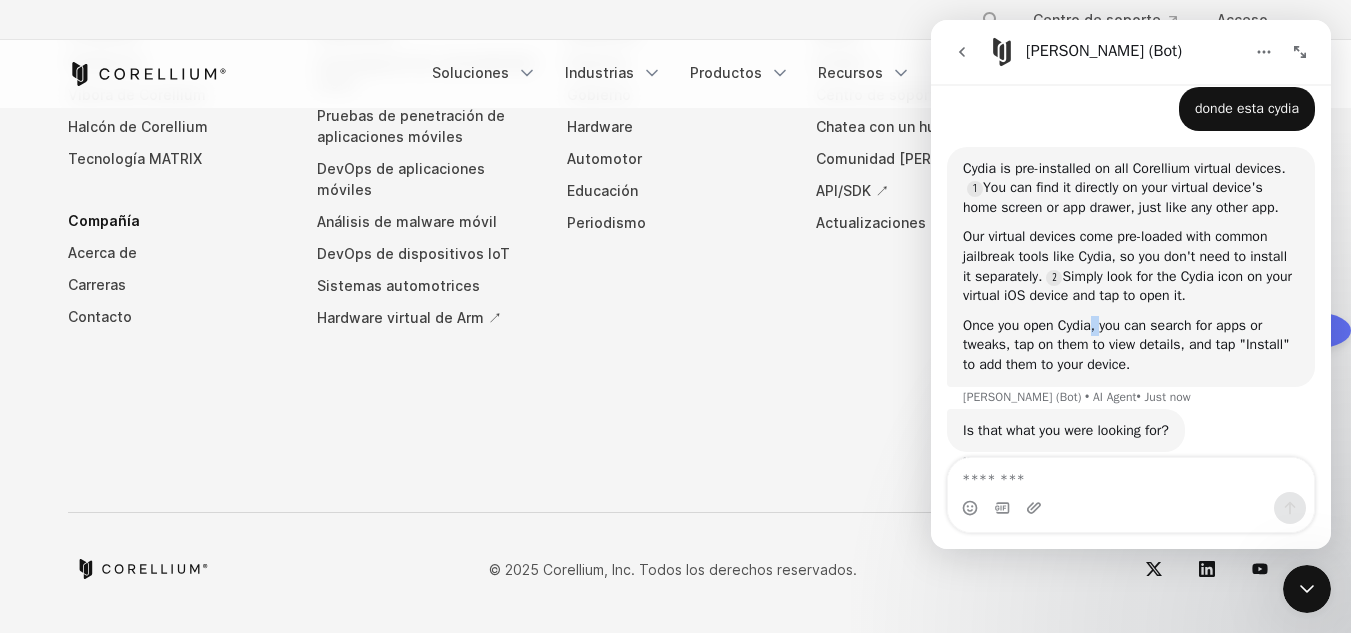 click on "Once you open Cydia, you can search for apps or tweaks, tap on them to view details, and tap "Install" to add them to your device." at bounding box center (1131, 345) 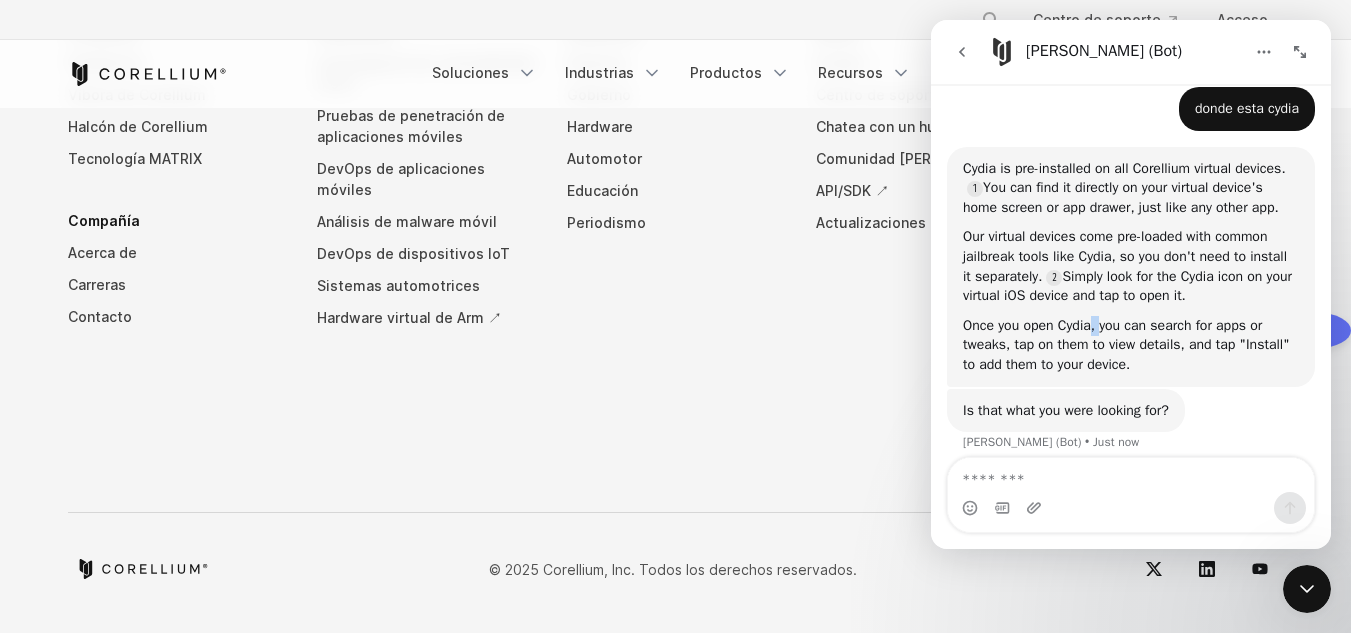 click on "Once you open Cydia, you can search for apps or tweaks, tap on them to view details, and tap "Install" to add them to your device." at bounding box center (1131, 345) 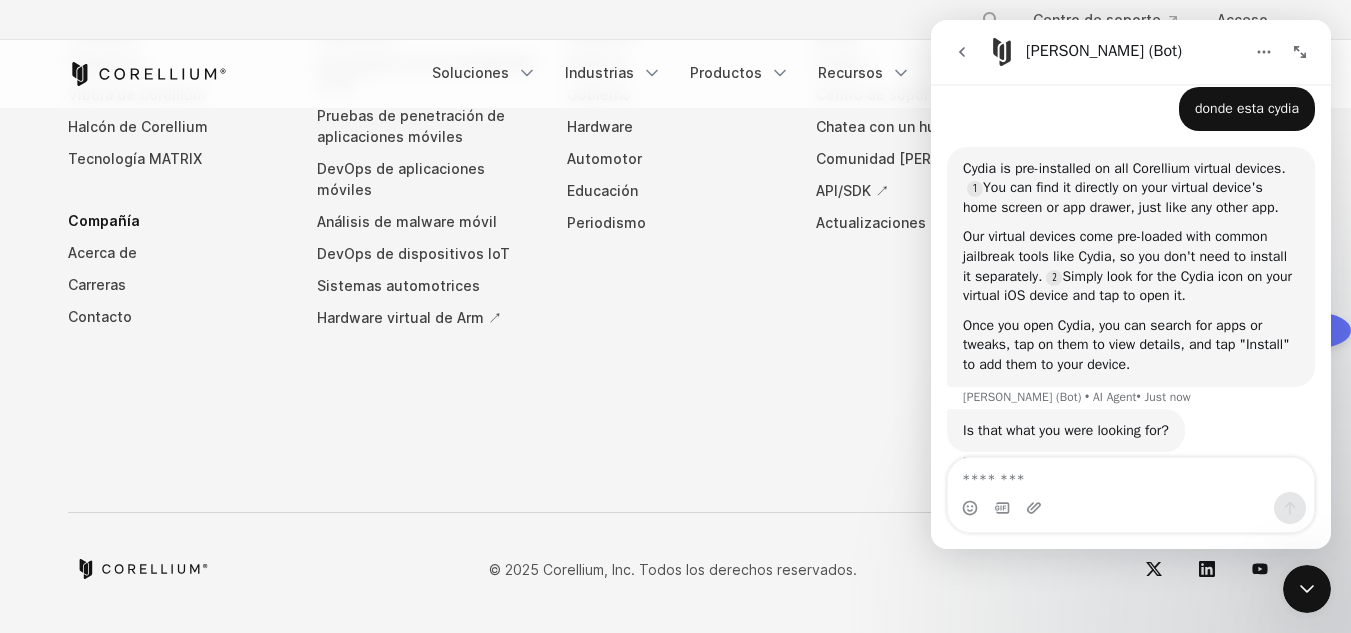 click on "Once you open Cydia, you can search for apps or tweaks, tap on them to view details, and tap "Install" to add them to your device." at bounding box center (1131, 345) 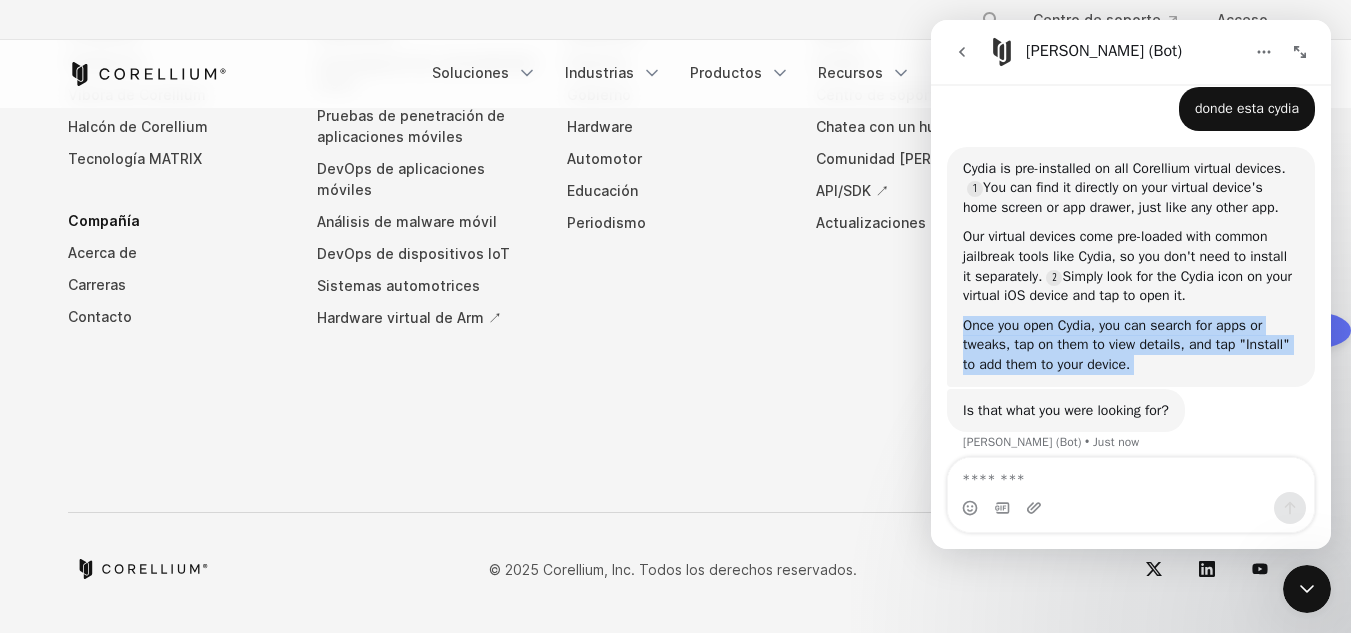 click on "Once you open Cydia, you can search for apps or tweaks, tap on them to view details, and tap "Install" to add them to your device." at bounding box center [1131, 345] 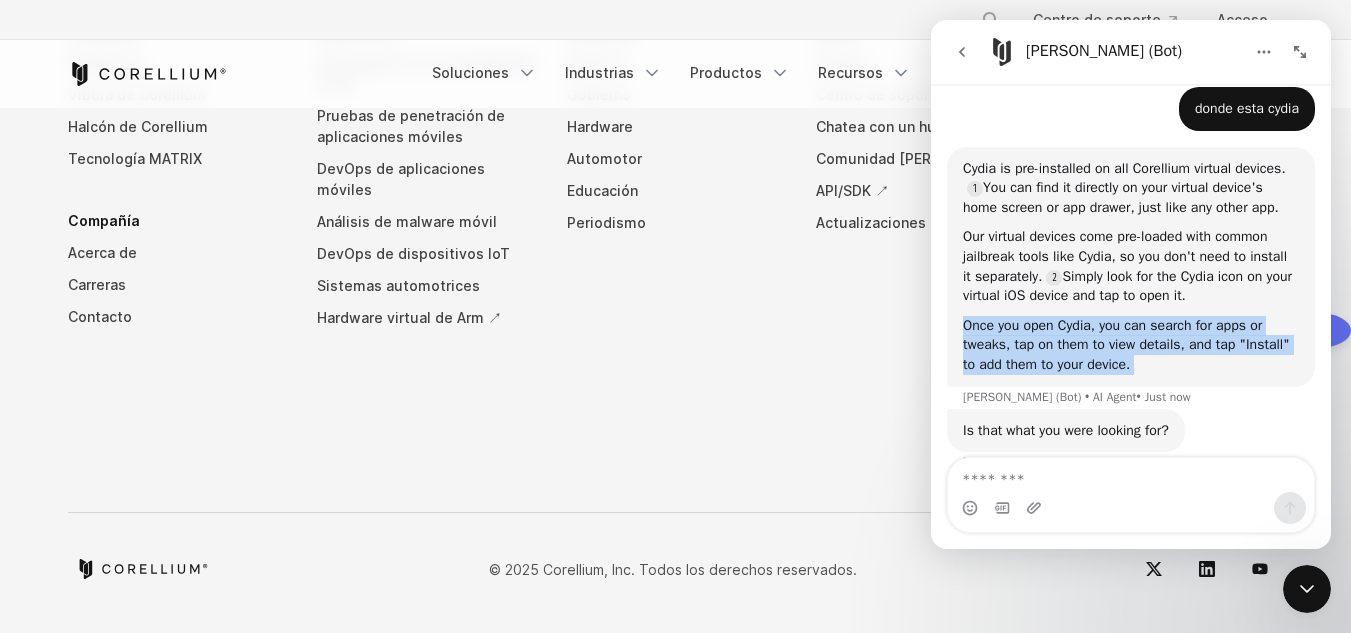 click on "Once you open Cydia, you can search for apps or tweaks, tap on them to view details, and tap "Install" to add them to your device." at bounding box center (1131, 345) 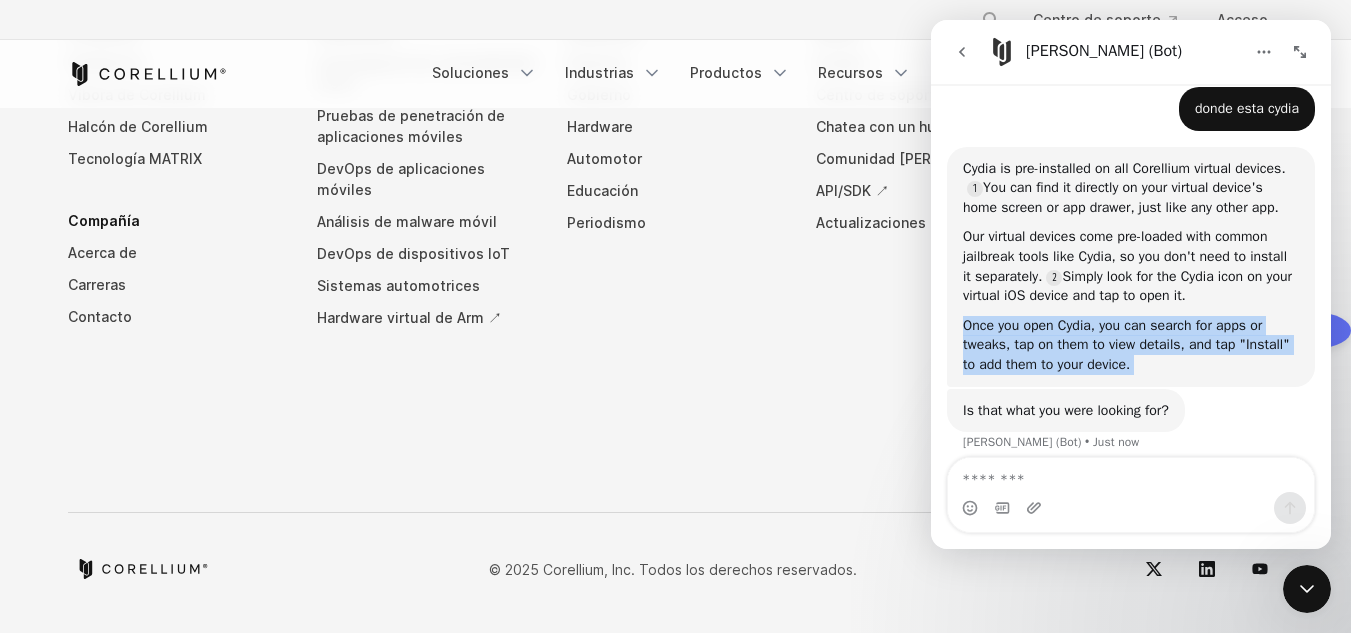 click on "Once you open Cydia, you can search for apps or tweaks, tap on them to view details, and tap "Install" to add them to your device." at bounding box center [1131, 345] 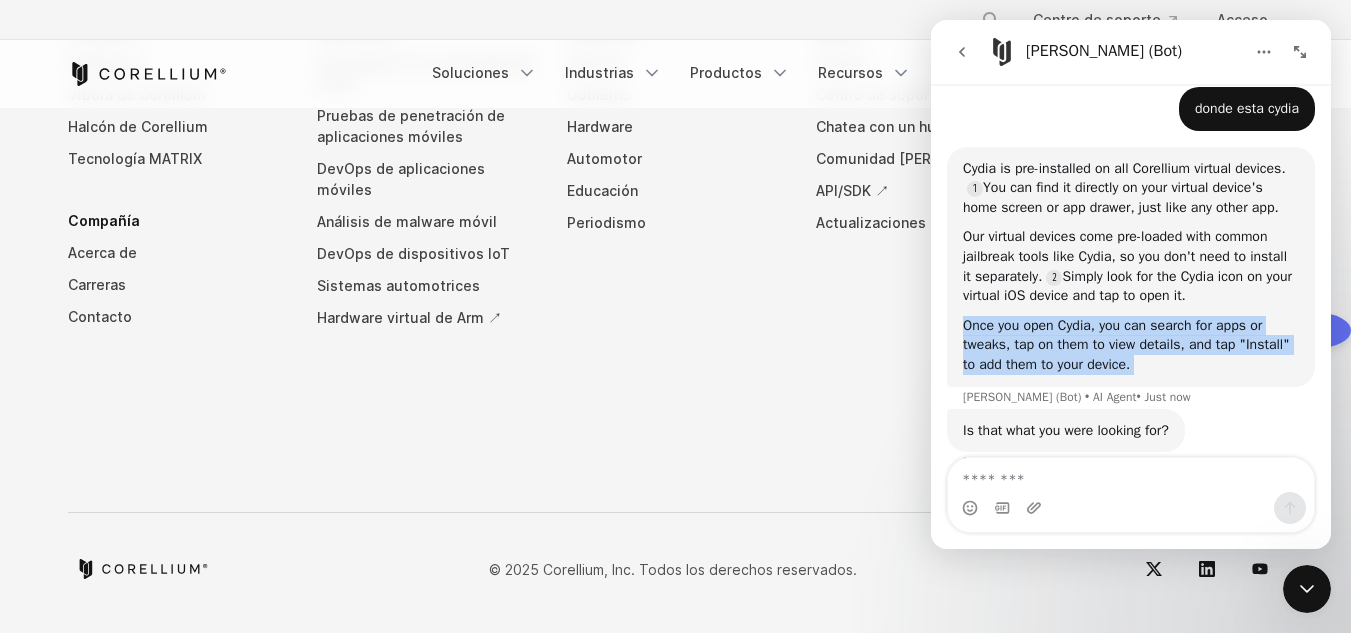 click on "Once you open Cydia, you can search for apps or tweaks, tap on them to view details, and tap "Install" to add them to your device." at bounding box center (1131, 345) 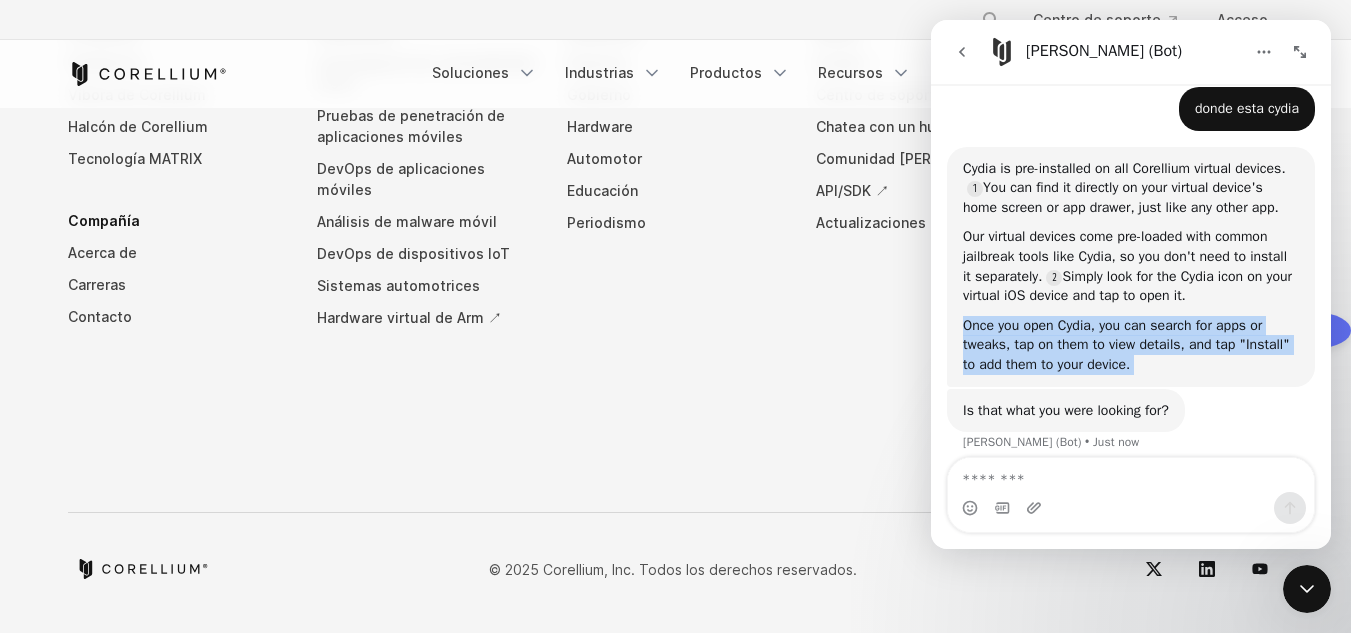 click on "Once you open Cydia, you can search for apps or tweaks, tap on them to view details, and tap "Install" to add them to your device." at bounding box center (1131, 345) 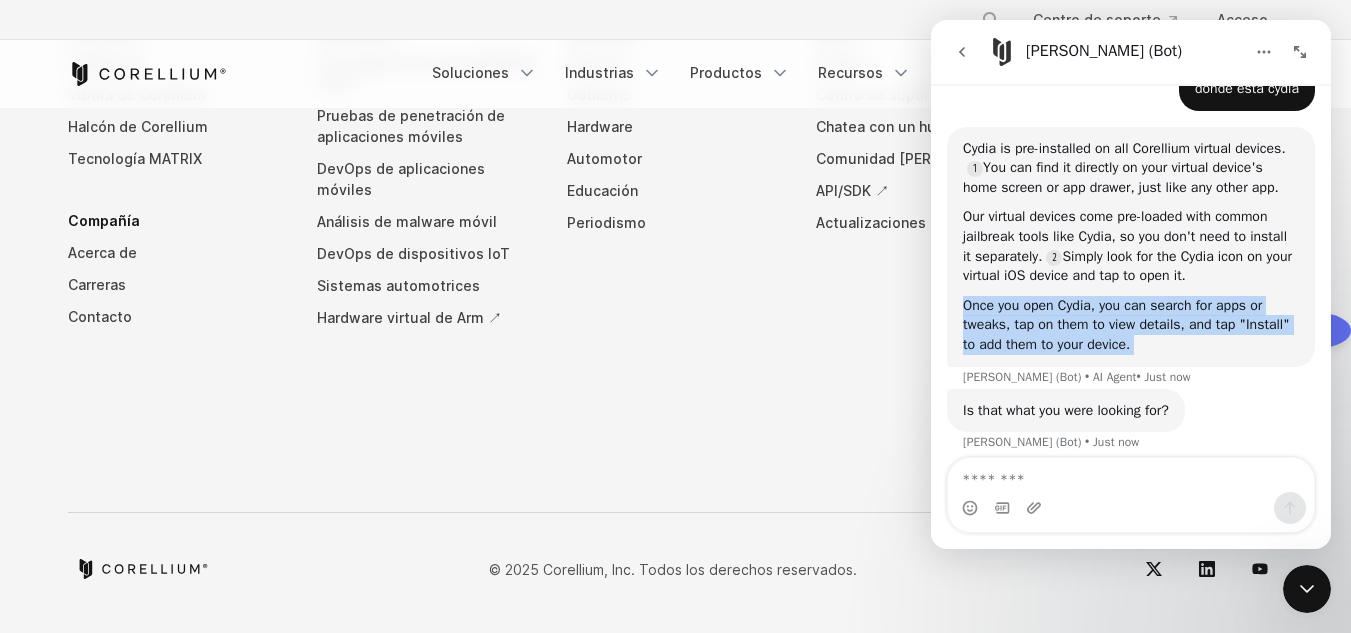 click on "Once you open Cydia, you can search for apps or tweaks, tap on them to view details, and tap "Install" to add them to your device." at bounding box center (1131, 325) 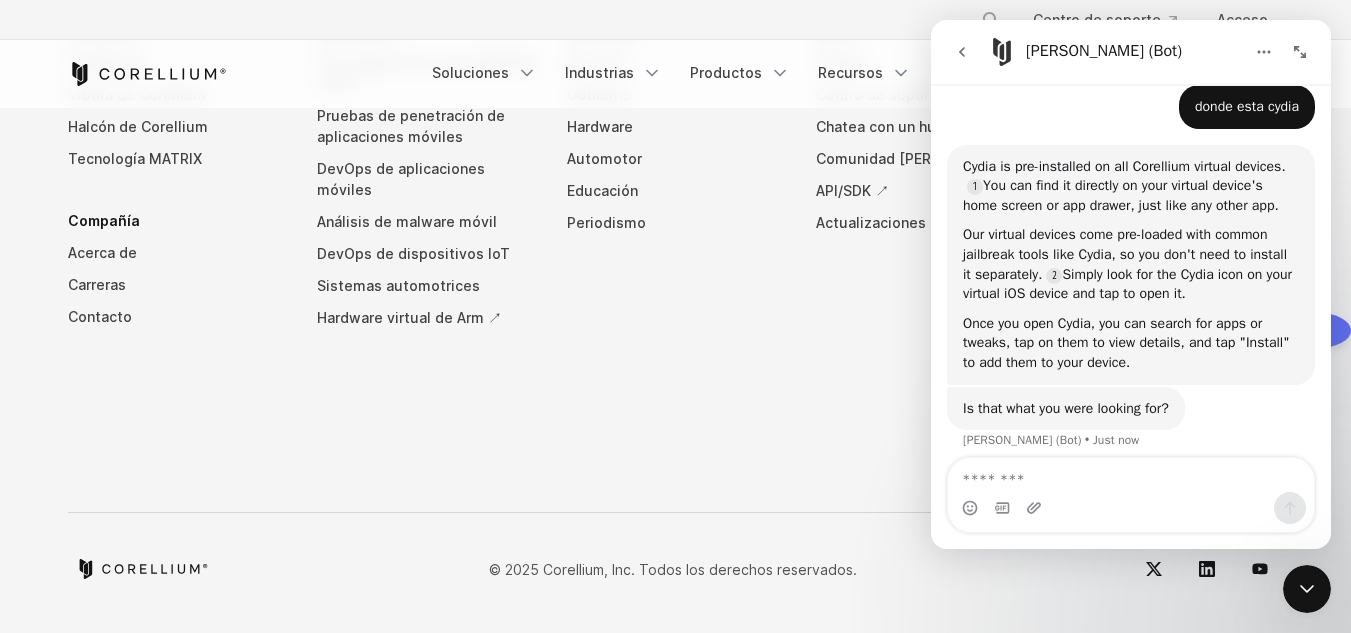 scroll, scrollTop: 1475, scrollLeft: 0, axis: vertical 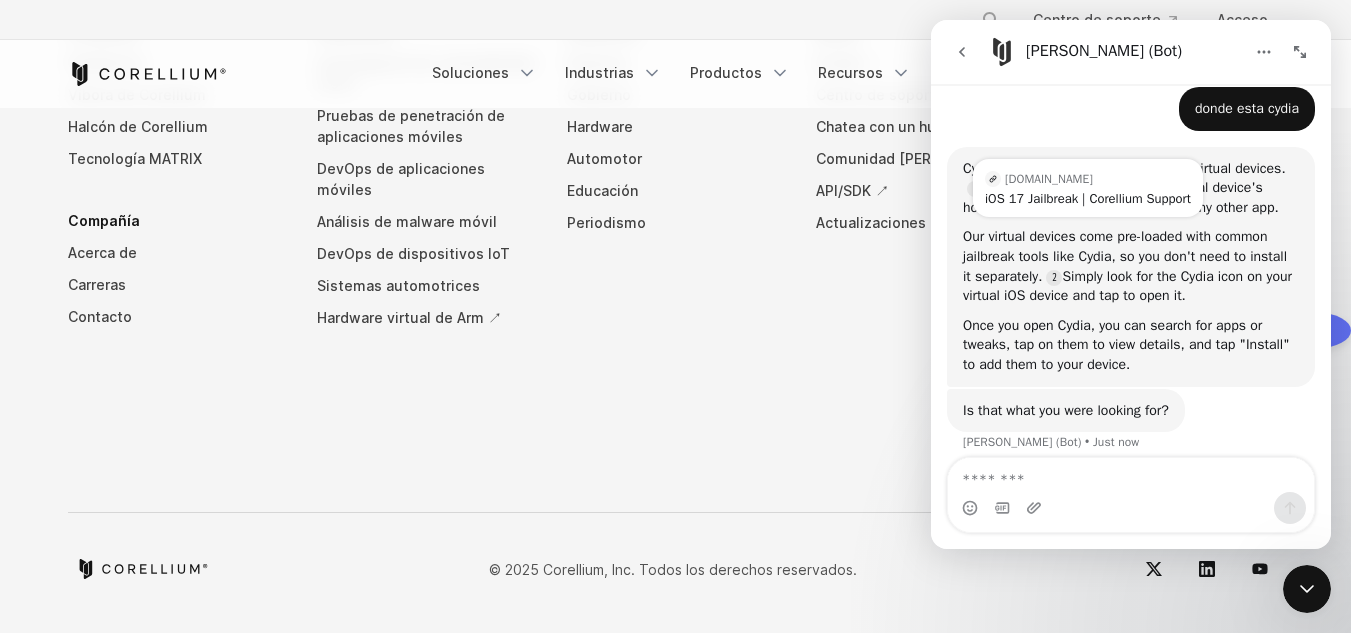 drag, startPoint x: 1154, startPoint y: 347, endPoint x: 985, endPoint y: 156, distance: 255.03333 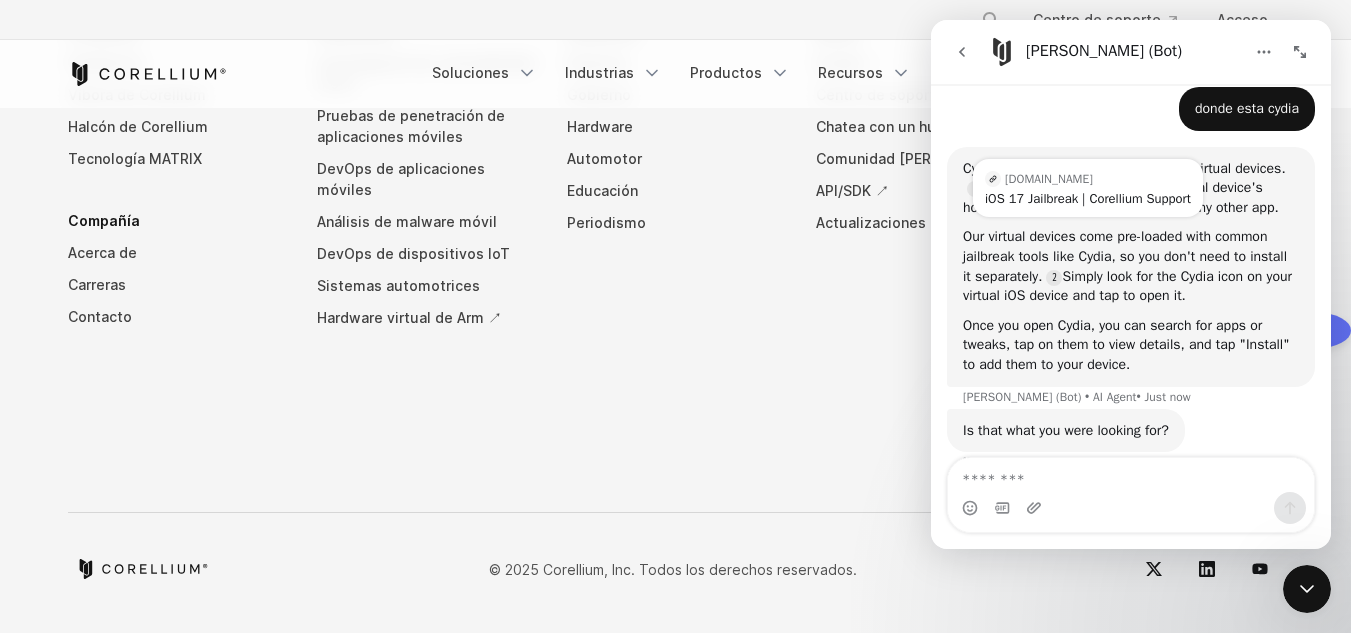 scroll, scrollTop: 1495, scrollLeft: 0, axis: vertical 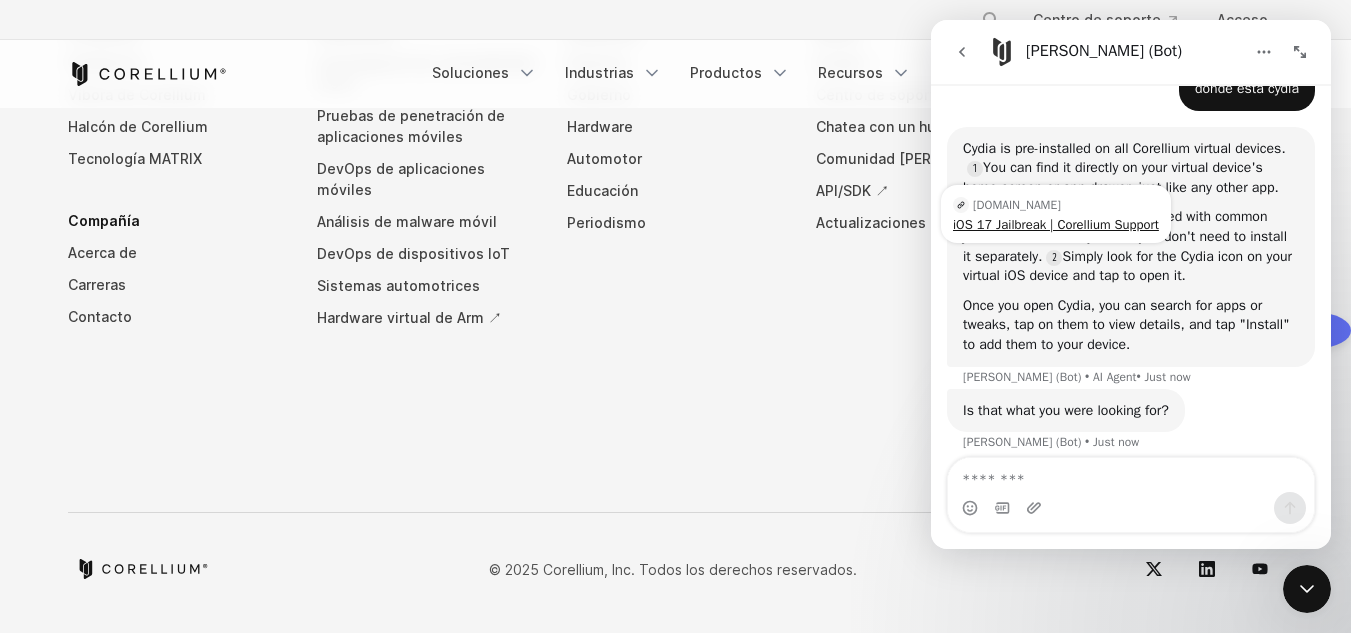 click on "iOS 17 Jailbreak | Corellium Support" at bounding box center (1056, 224) 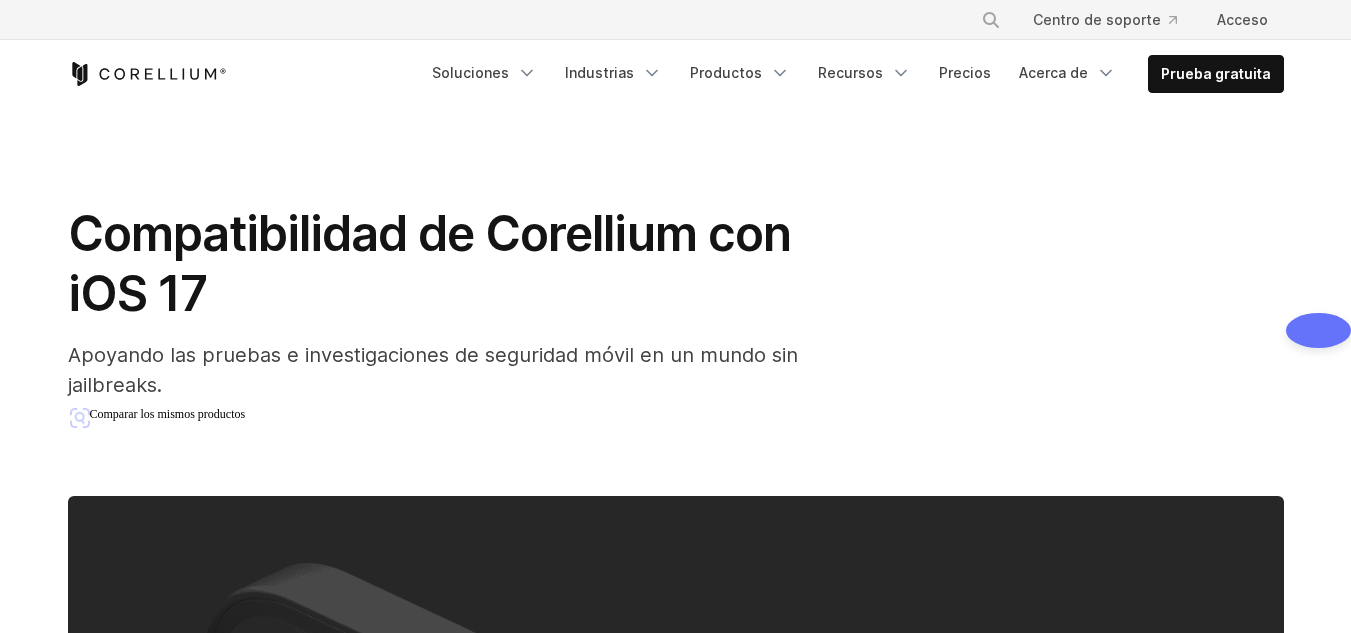 scroll, scrollTop: 1500, scrollLeft: 0, axis: vertical 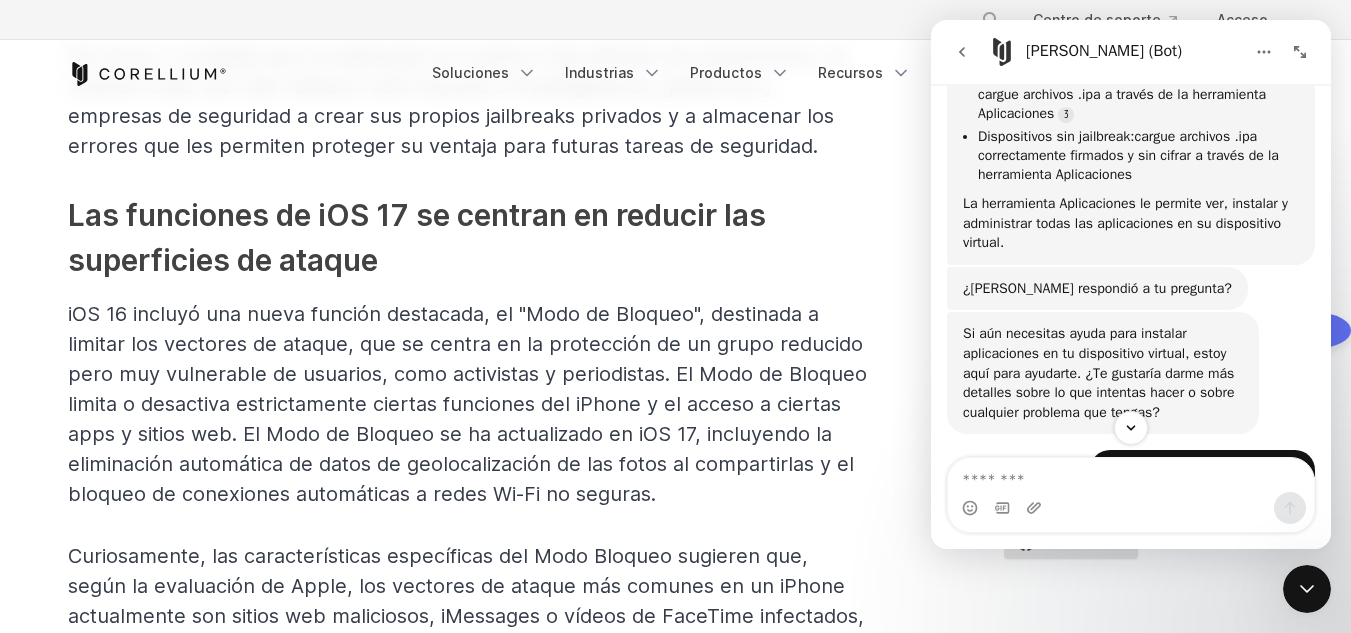 click on "¿Eso respondió a tu pregunta? John (Bot)    •    hace 8 m" at bounding box center [1131, 290] 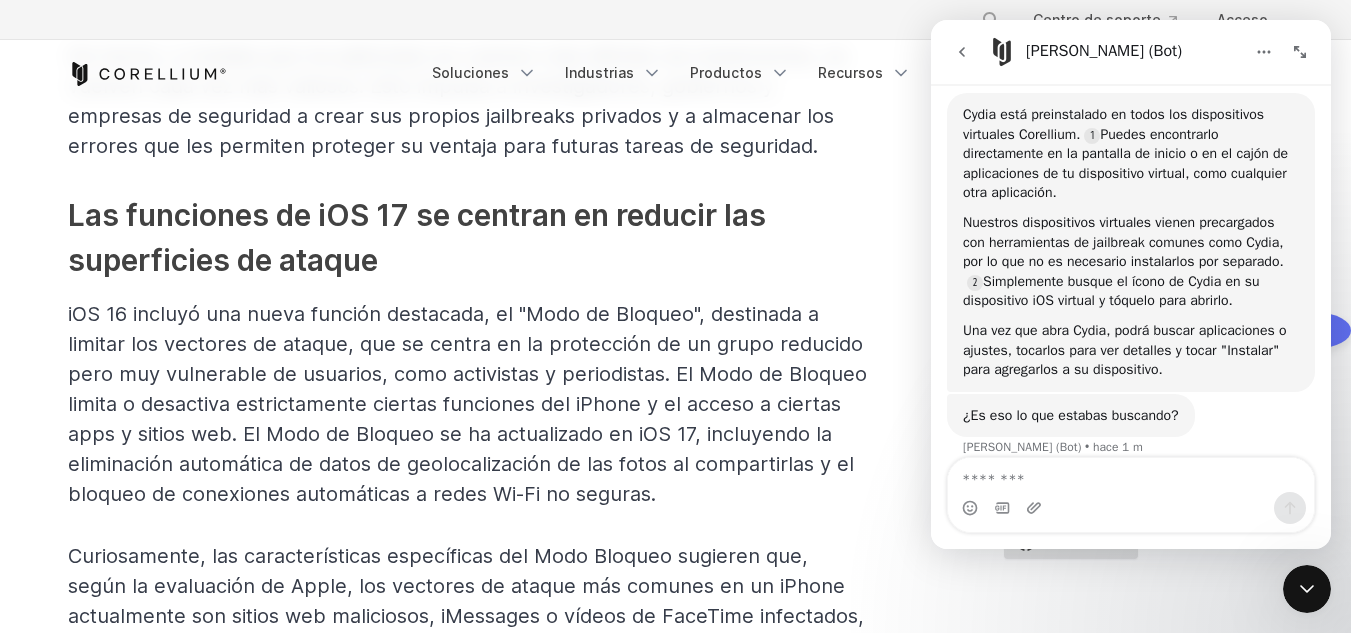 scroll, scrollTop: 1609, scrollLeft: 0, axis: vertical 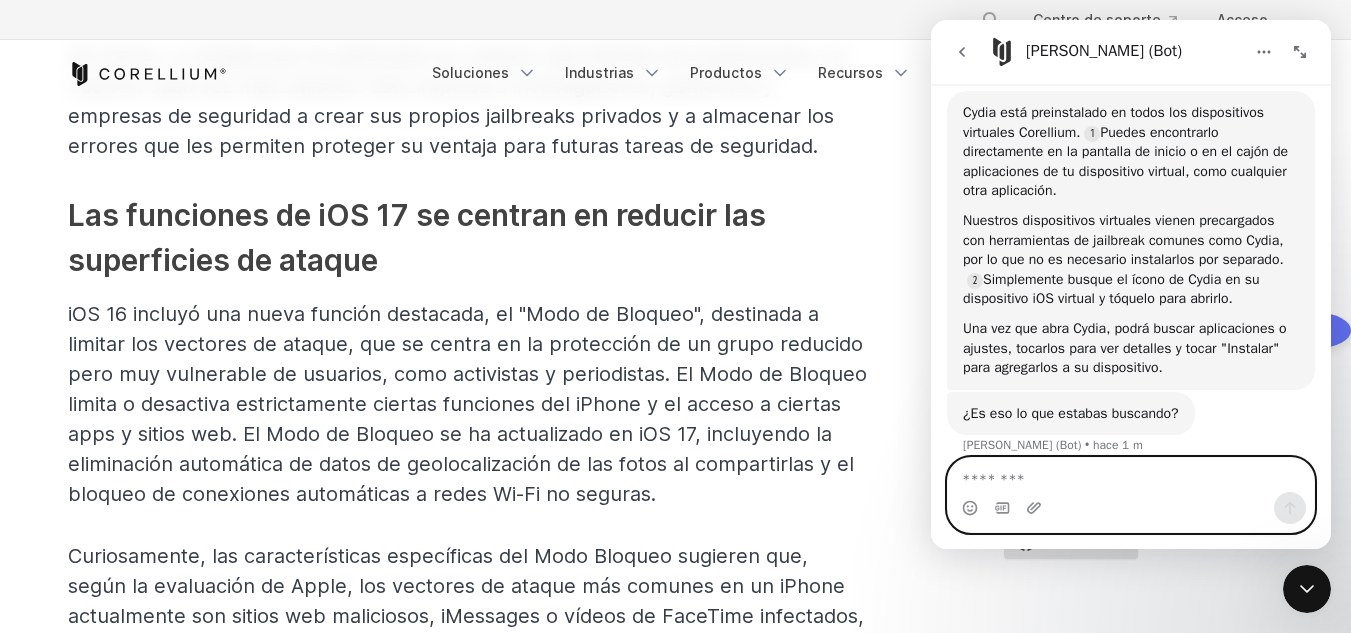 click at bounding box center (1131, 475) 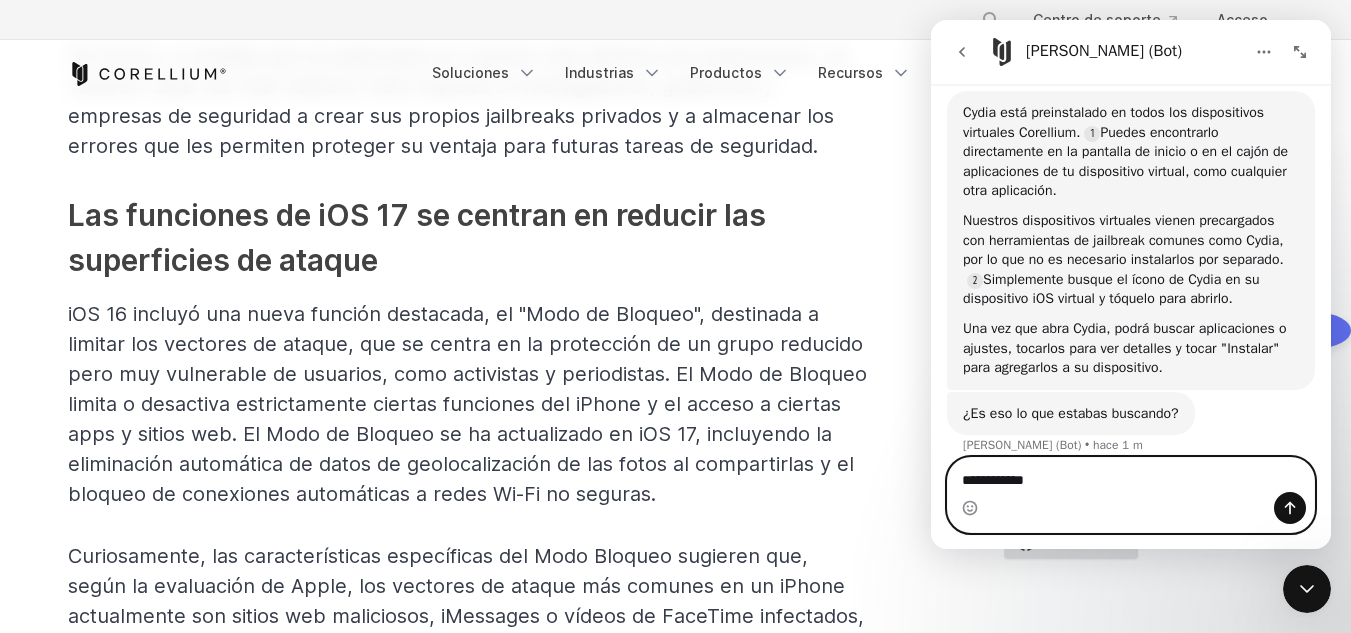 type on "**********" 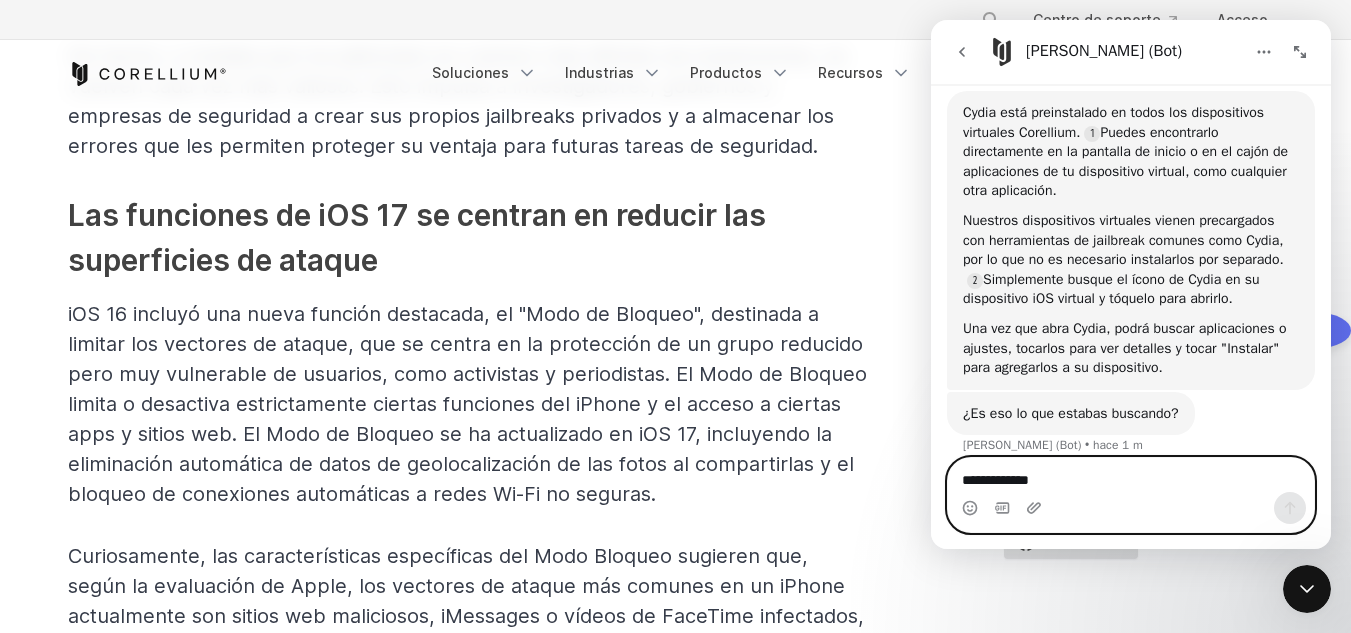 type 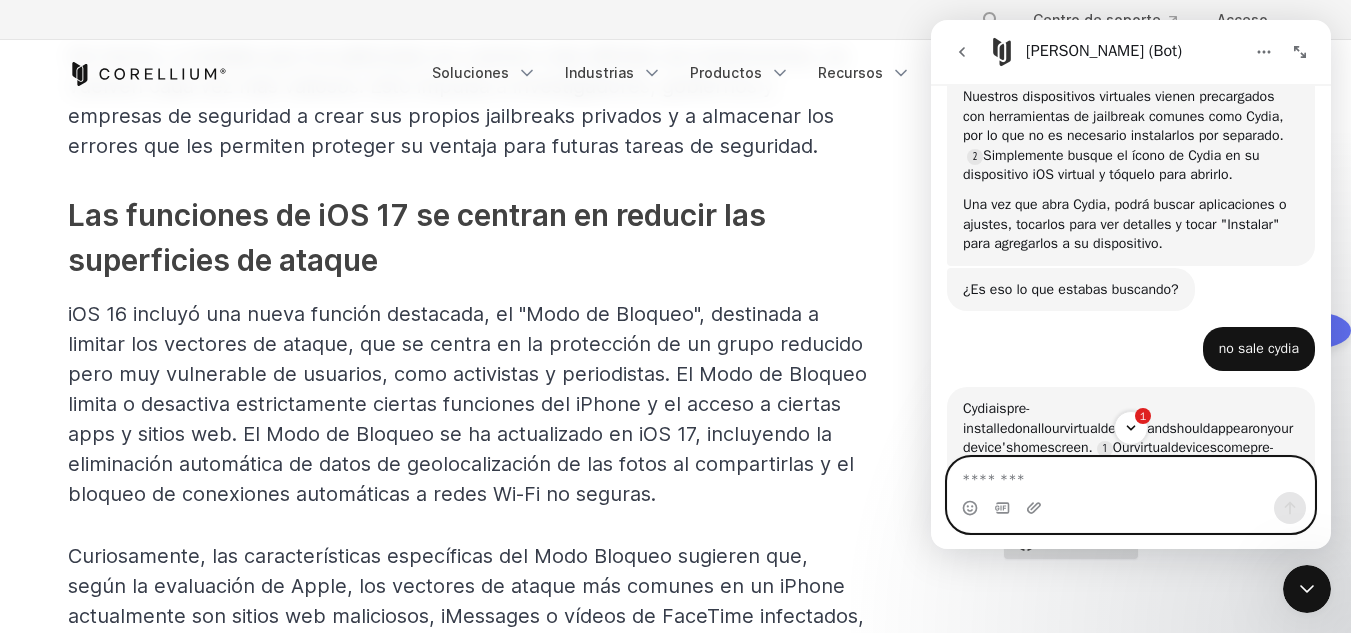 scroll, scrollTop: 1961, scrollLeft: 0, axis: vertical 